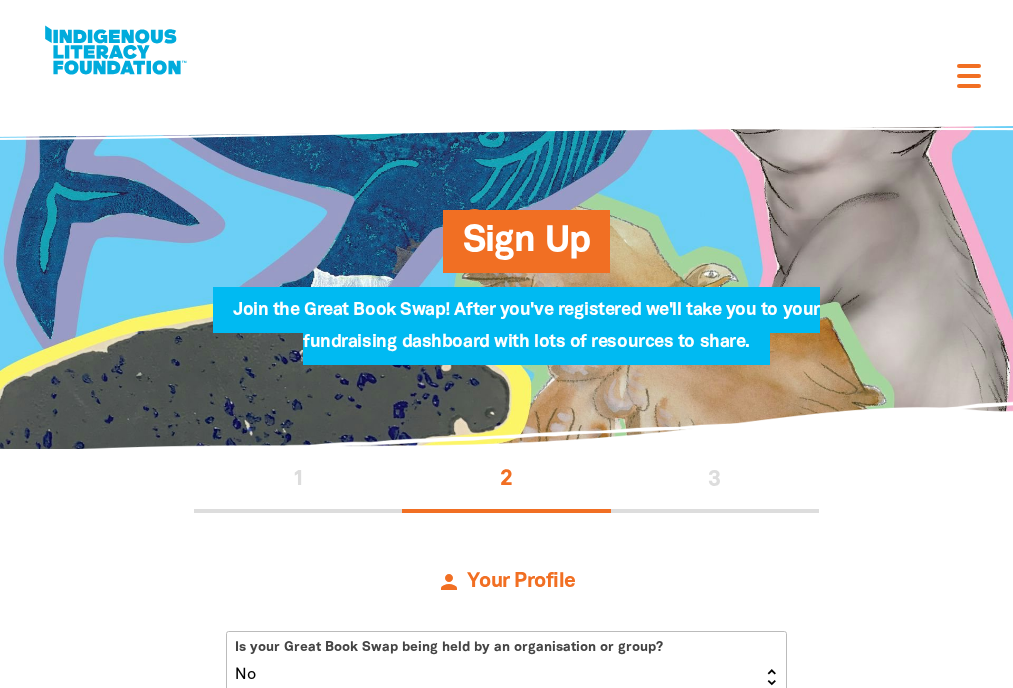 select on "No" 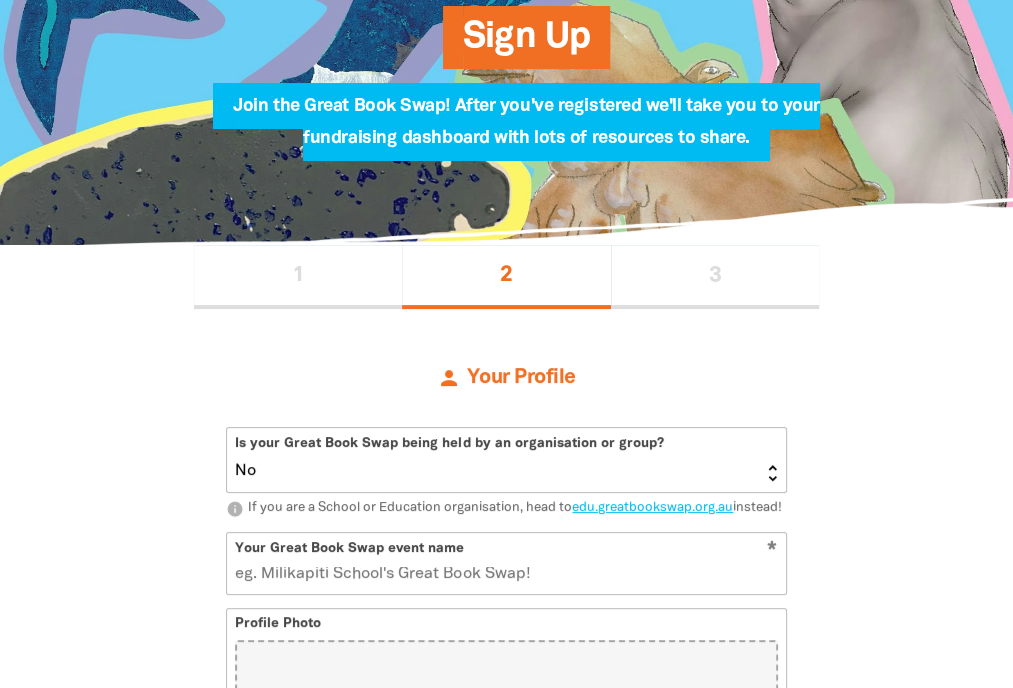 scroll, scrollTop: 0, scrollLeft: 0, axis: both 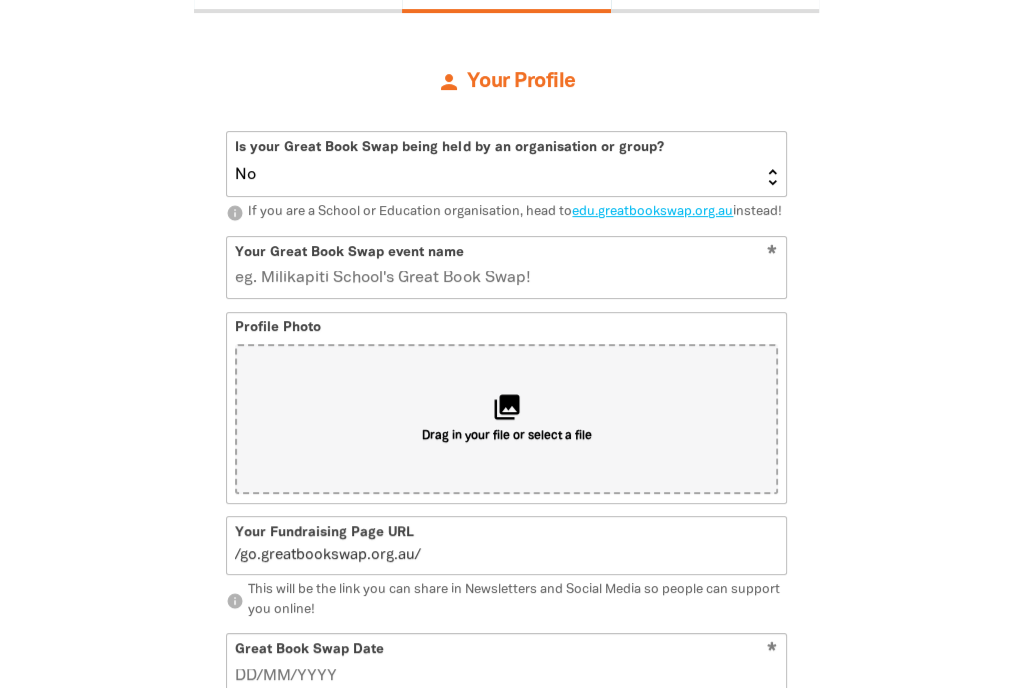 select on "No" 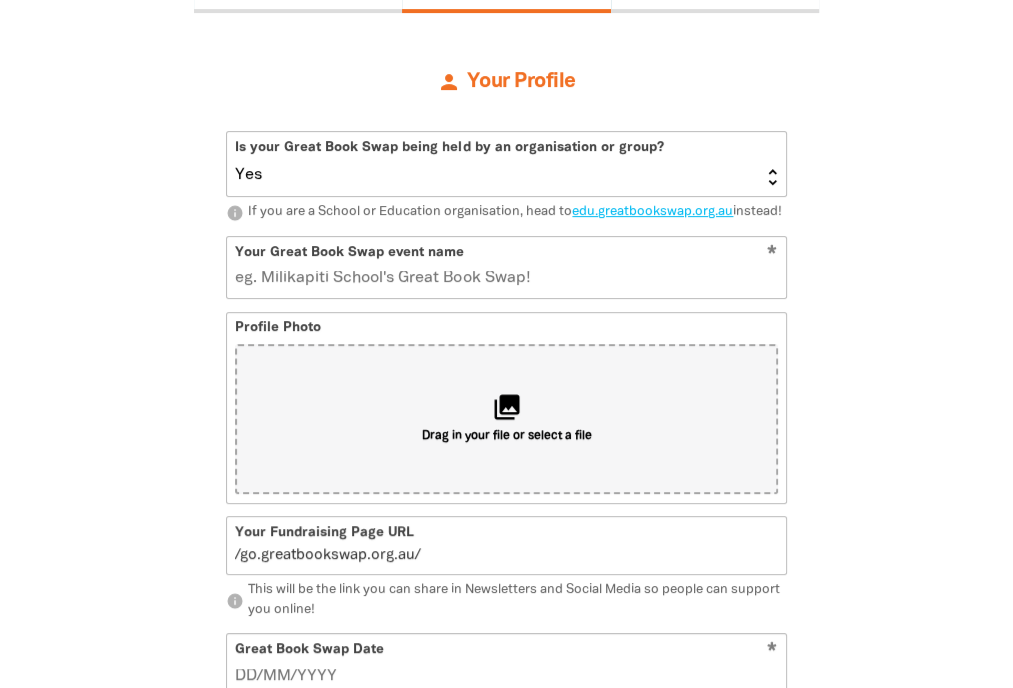 click on "Yes No" at bounding box center [506, 164] 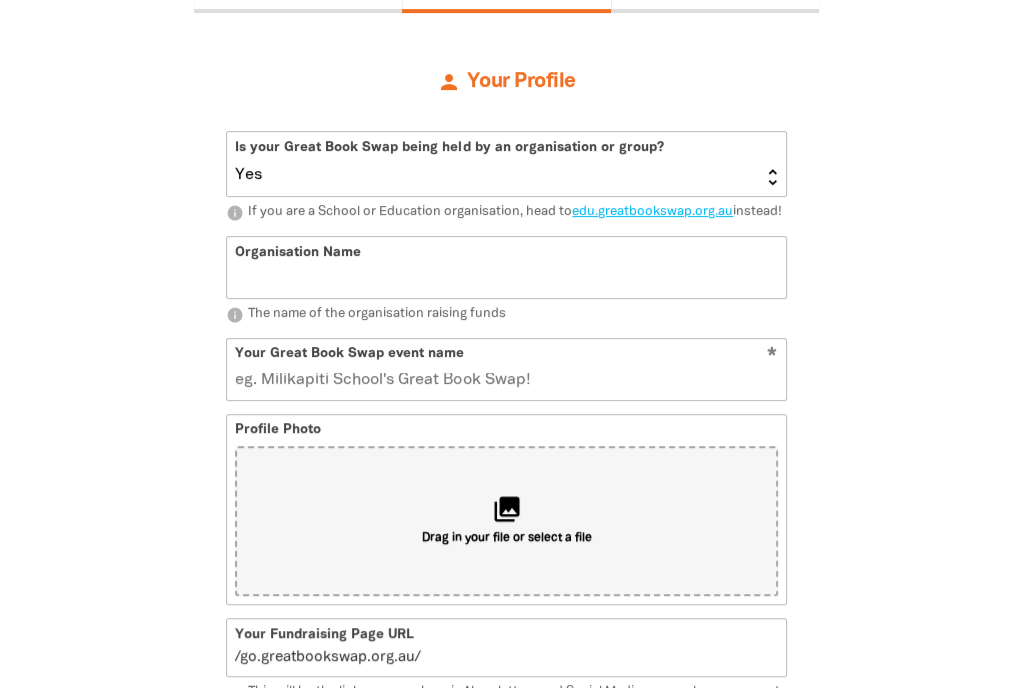 click on "Organisation Name" at bounding box center (506, 267) 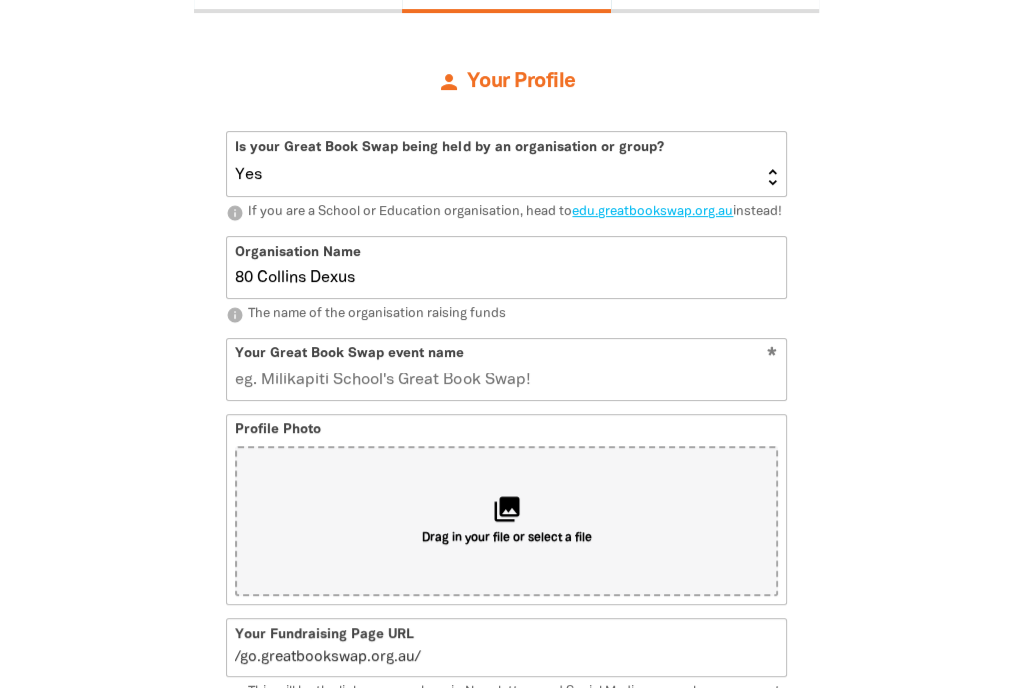 click on "Your Great Book Swap event name" at bounding box center (506, 369) 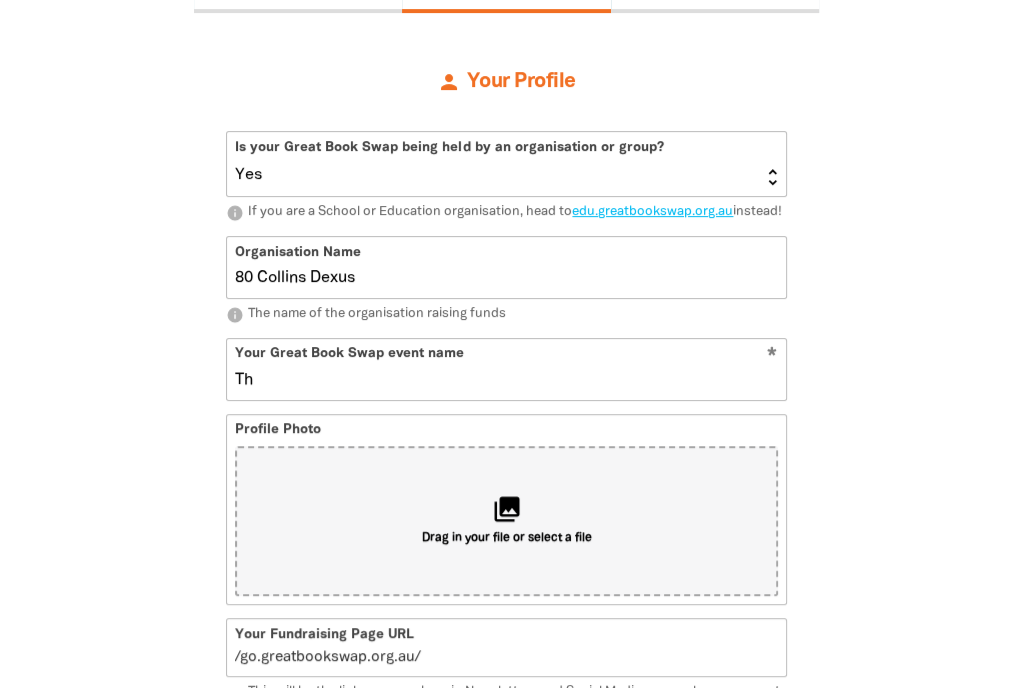 type on "The" 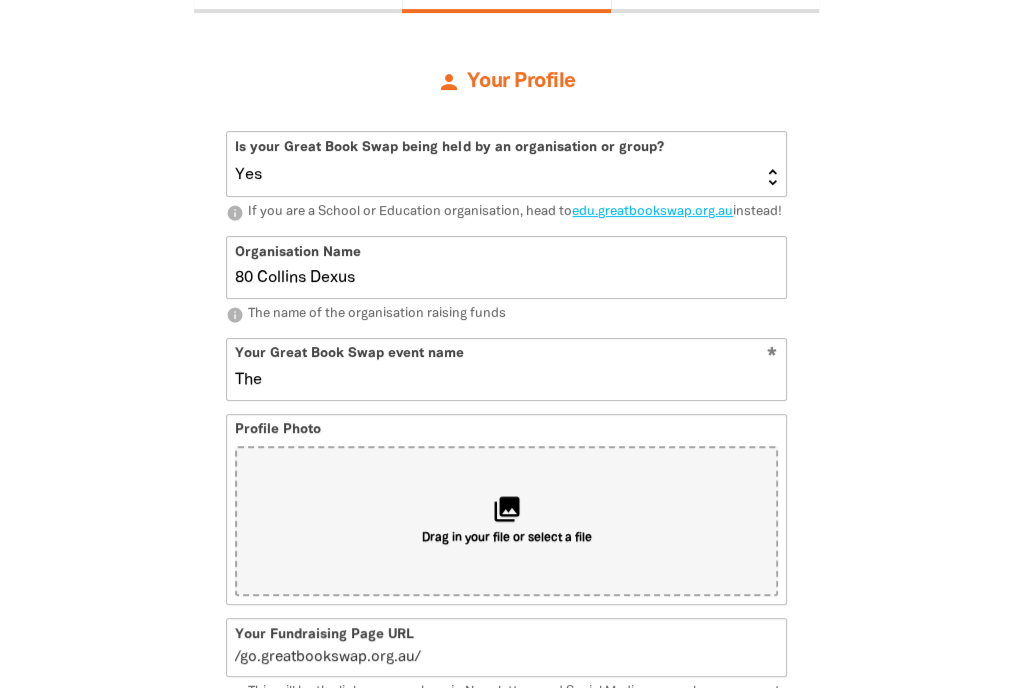 type on "t" 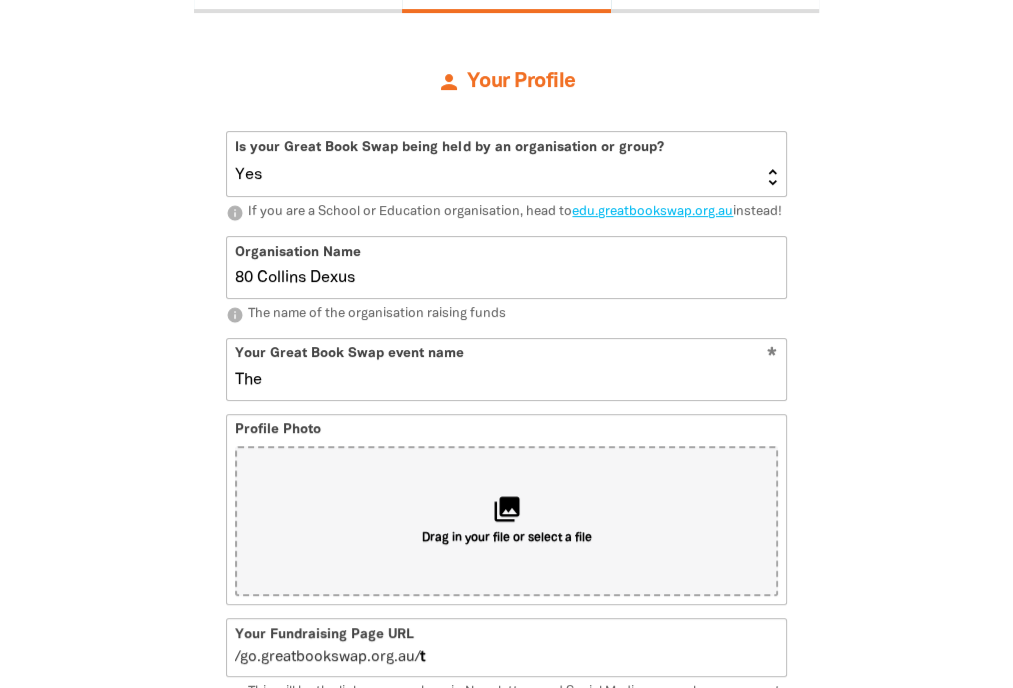 type on "The" 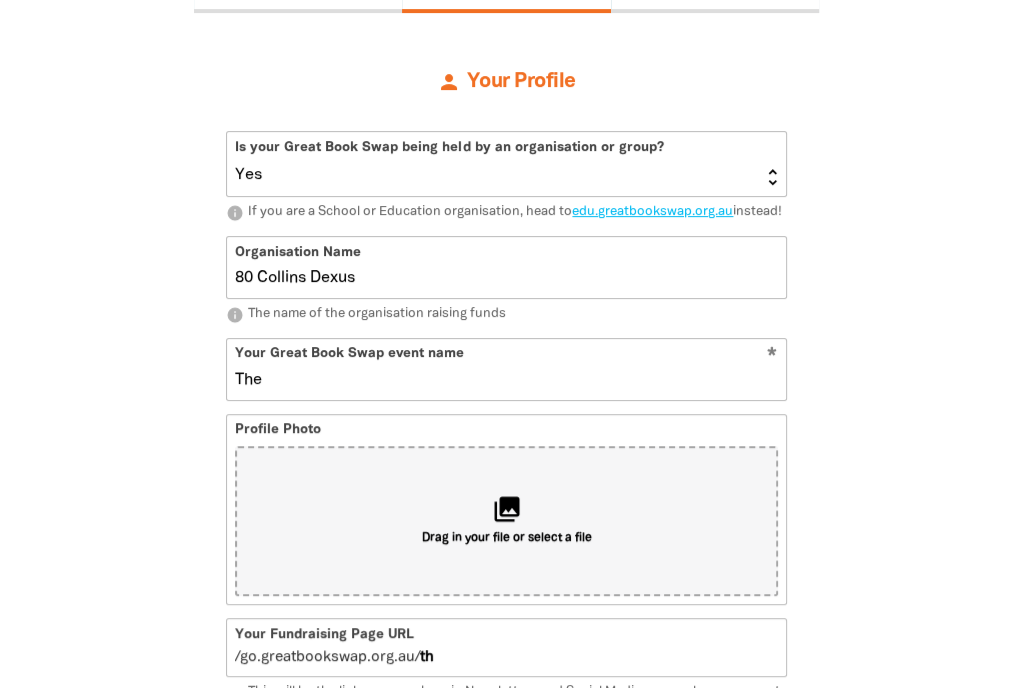 type on "the" 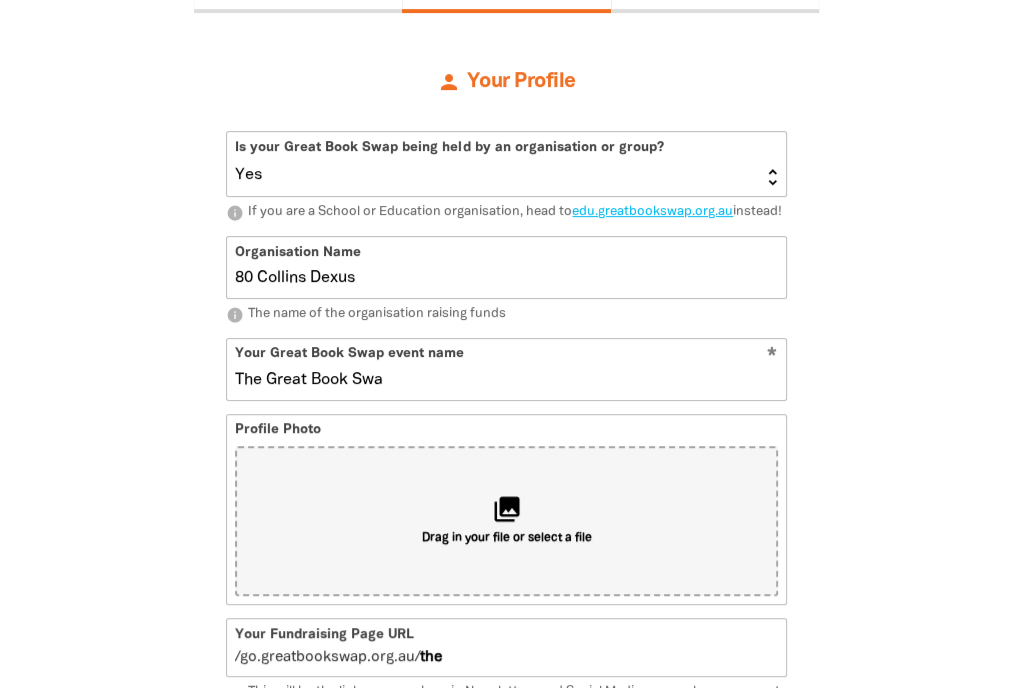 type on "The Great Book Swap" 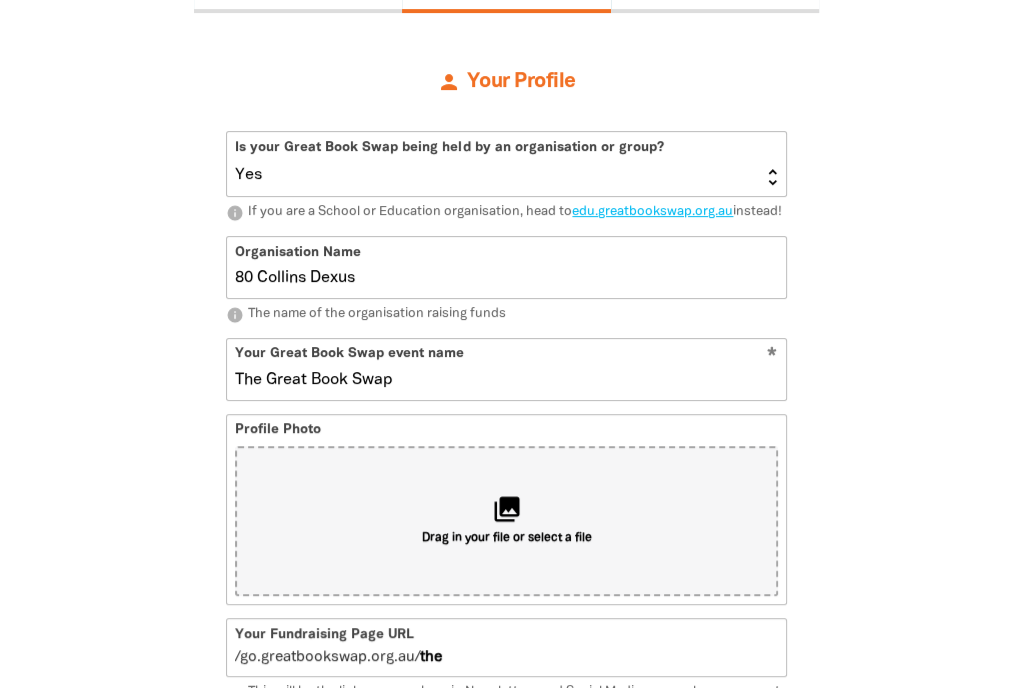 type on "thegreatbookswap" 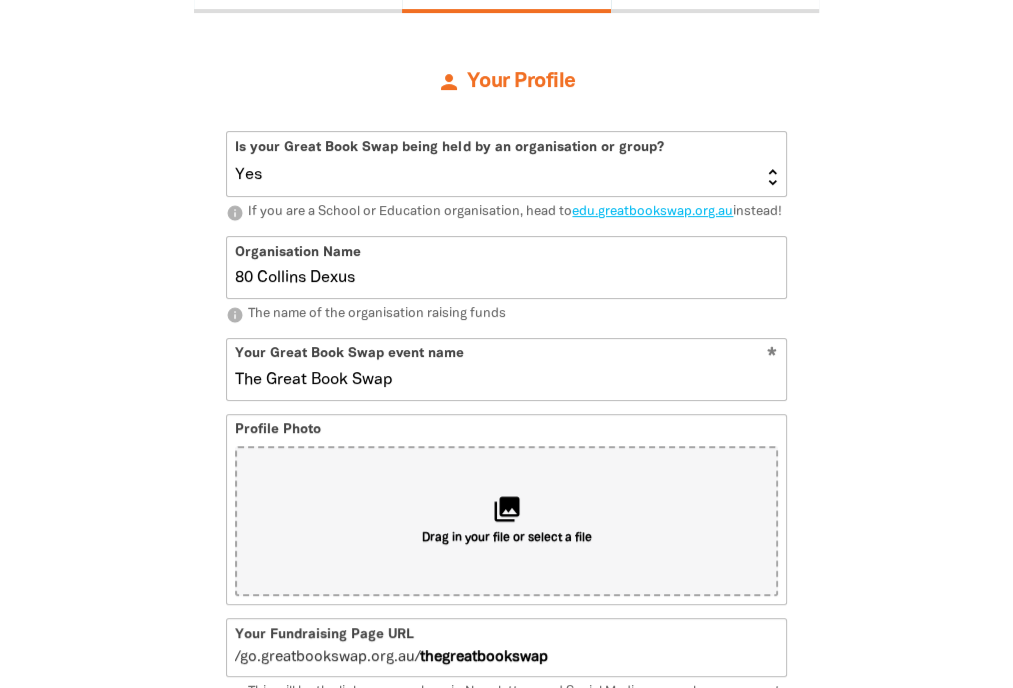 type on "The Great Book Swap" 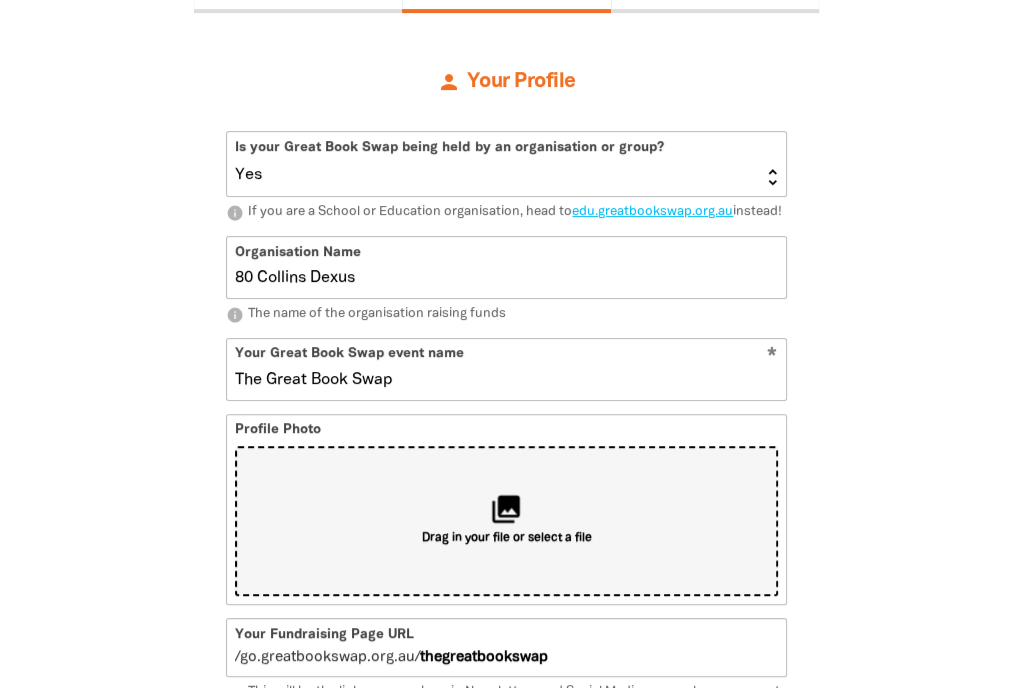 click on "collections Drag in your file or select a file" at bounding box center [506, 521] 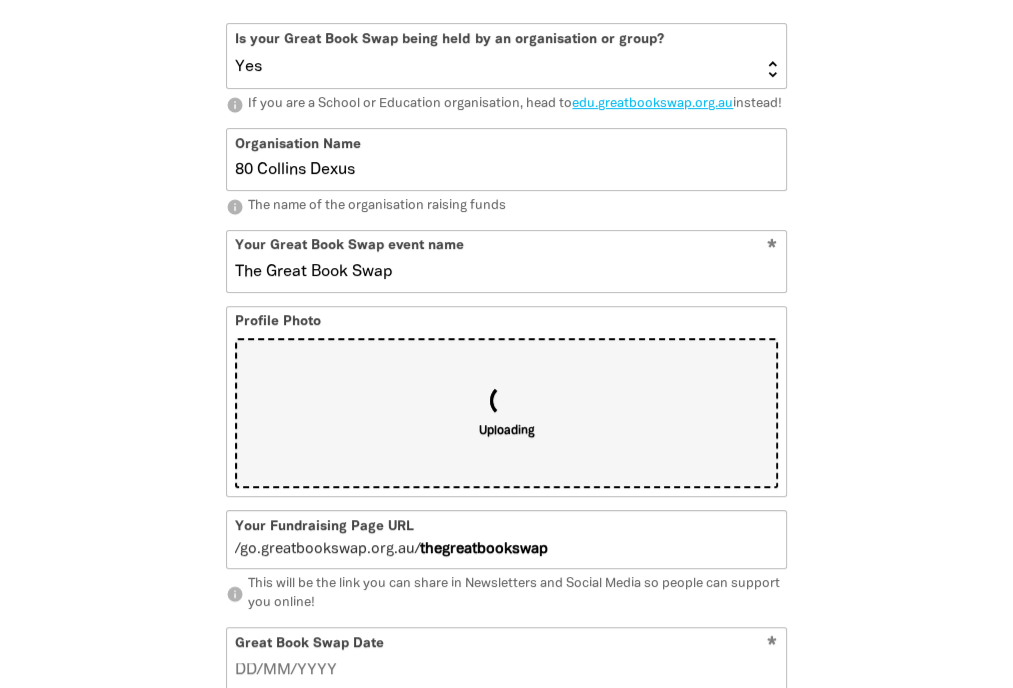 select on "No" 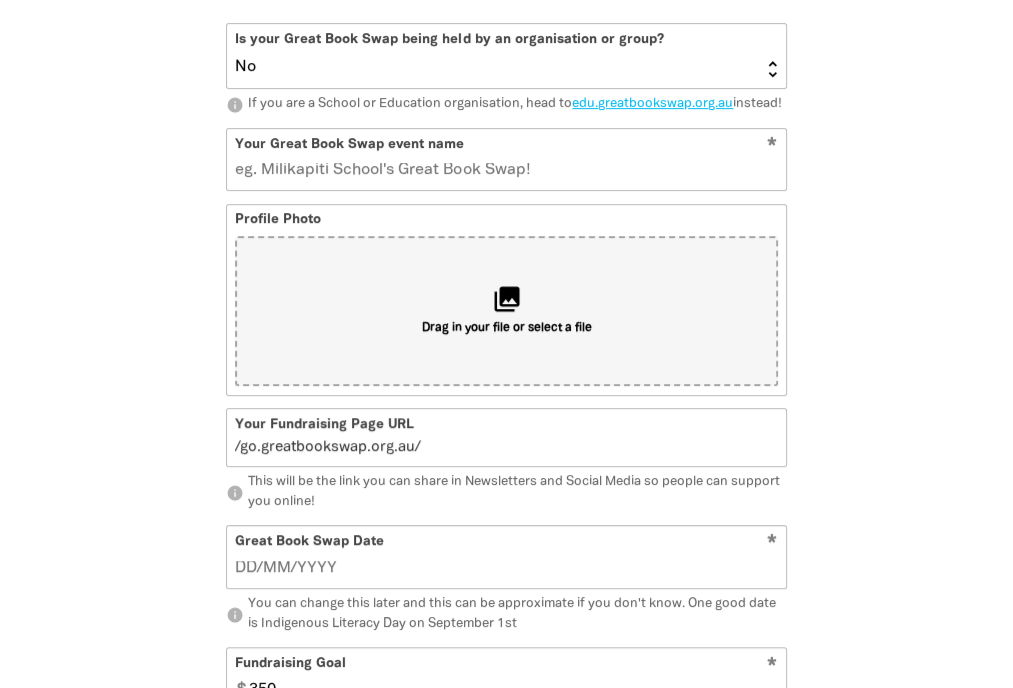 scroll, scrollTop: 700, scrollLeft: 0, axis: vertical 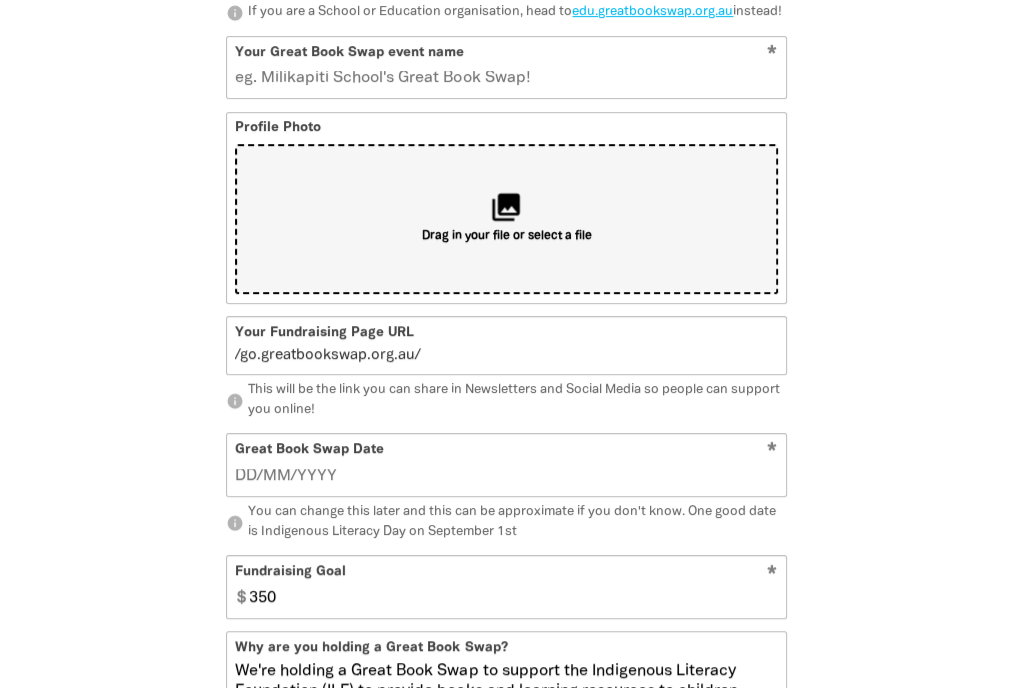 click on "collections Drag in your file or select a file" at bounding box center [506, 219] 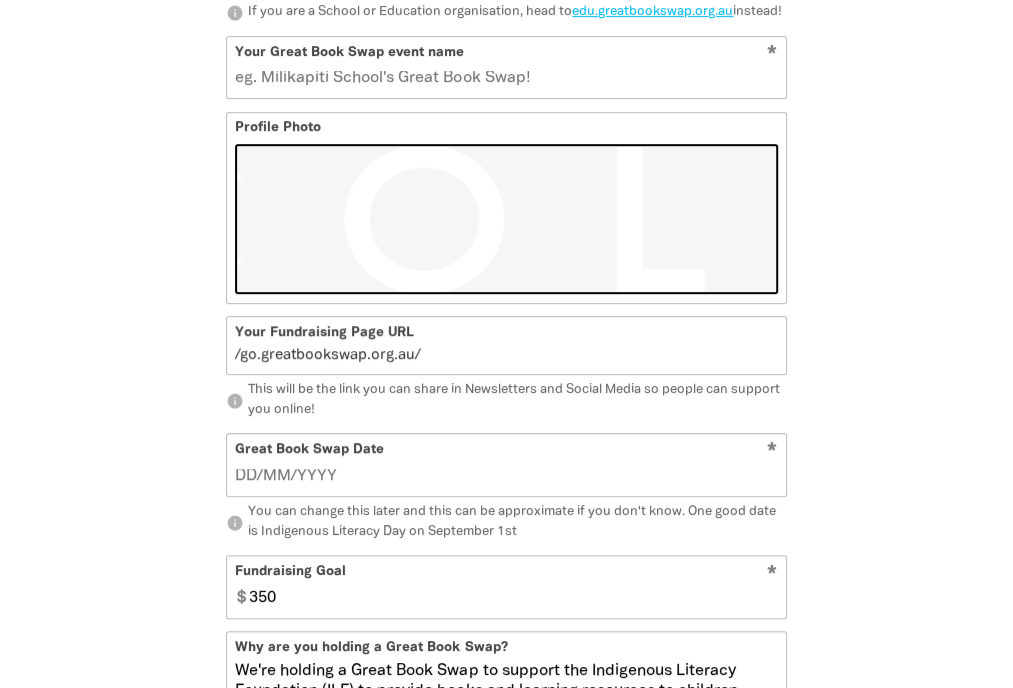 click on "1 2 3 person Your Profile Is your Great Book Swap being held by an organisation or group? Yes No info If you are a School or Education organisation, head to  edu.greatbookswap.org.au  instead! * Your Great Book Swap event name Profile Photo pageview delete Your Fundraising Page URL / go.greatbookswap.org.au/ info This will be the link you can share in Newsletters and Social Media so people can support you online! Great Book Swap Date * info You can change this later and this can be approximate if you don't know. One good date is Indigenous Literacy Day on September 1st Fundraising Goal * $ 350 Why are you holding a Great Book Swap? info Personalise this to tell your community why you are joining. This really helps people understand and support your Great Book Swap! Keep up to date on ILF news I have read the ILF Fundraising Guidelines and agree to their terms. * info Read the ILF Fundraising guidelines at - https://ilf.org.au/fundraising-guidelines Continue chevron_left Back Already signed up?" at bounding box center (506, 430) 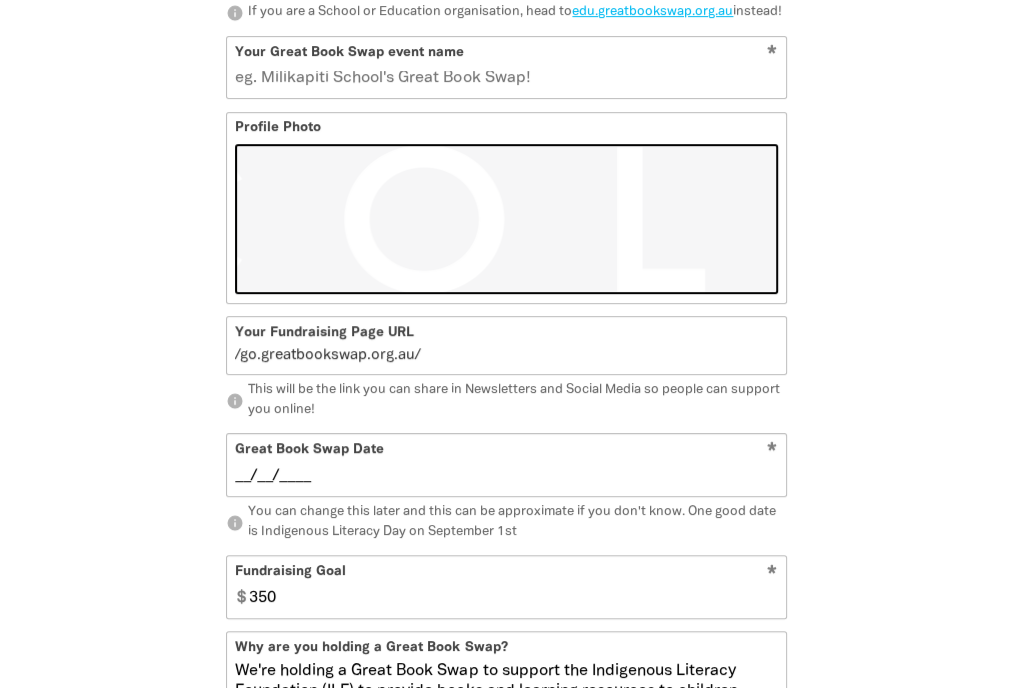 click on "__/__/____" at bounding box center (506, 476) 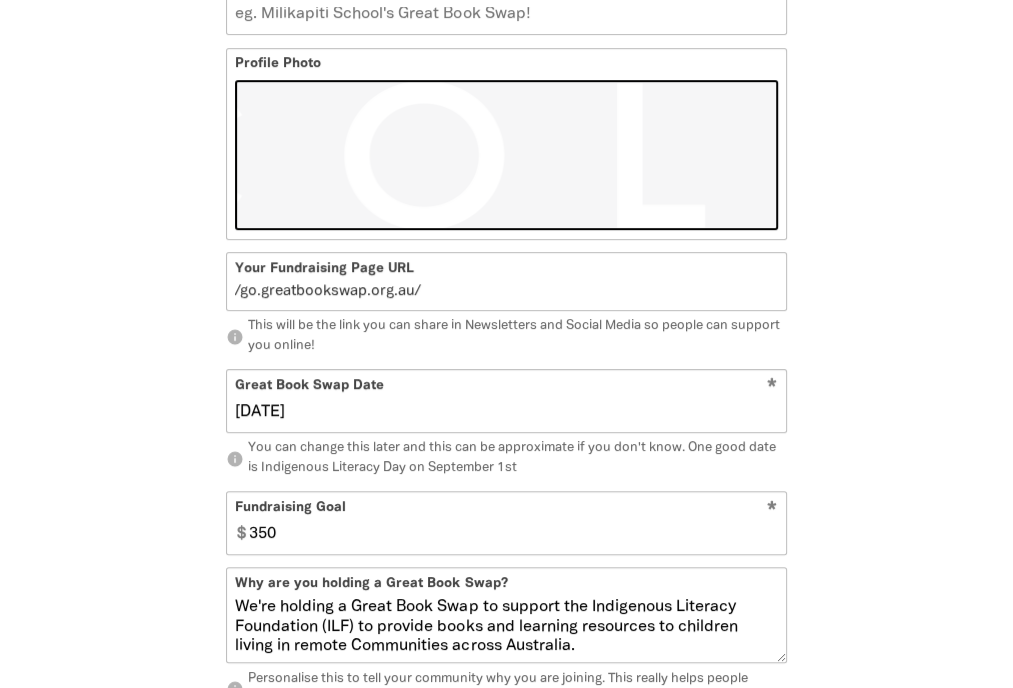 scroll, scrollTop: 800, scrollLeft: 0, axis: vertical 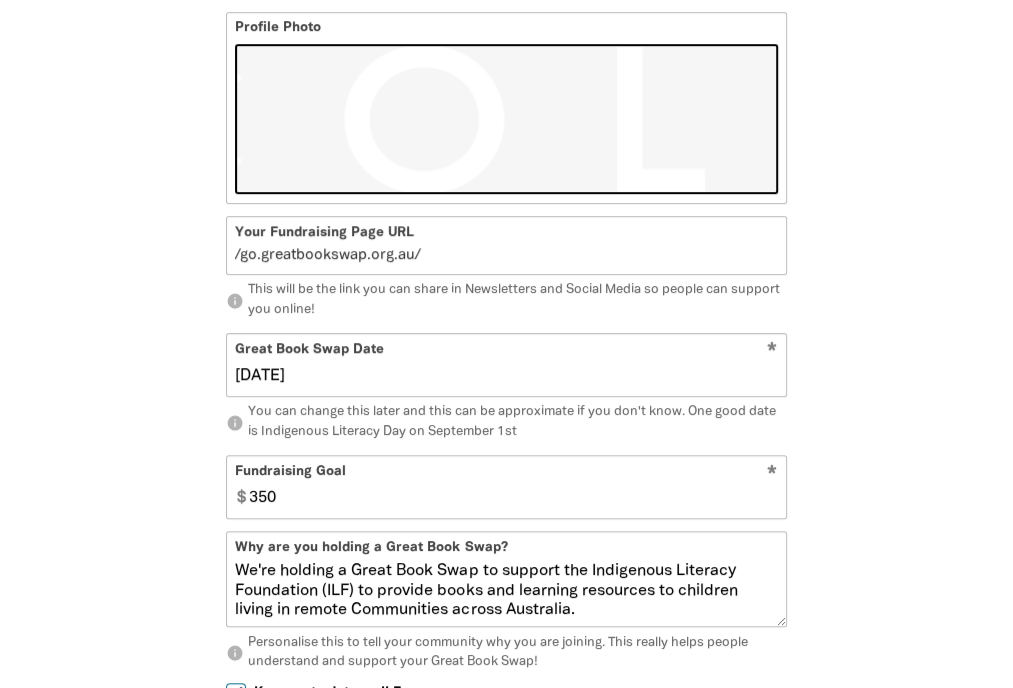 type on "[DATE]" 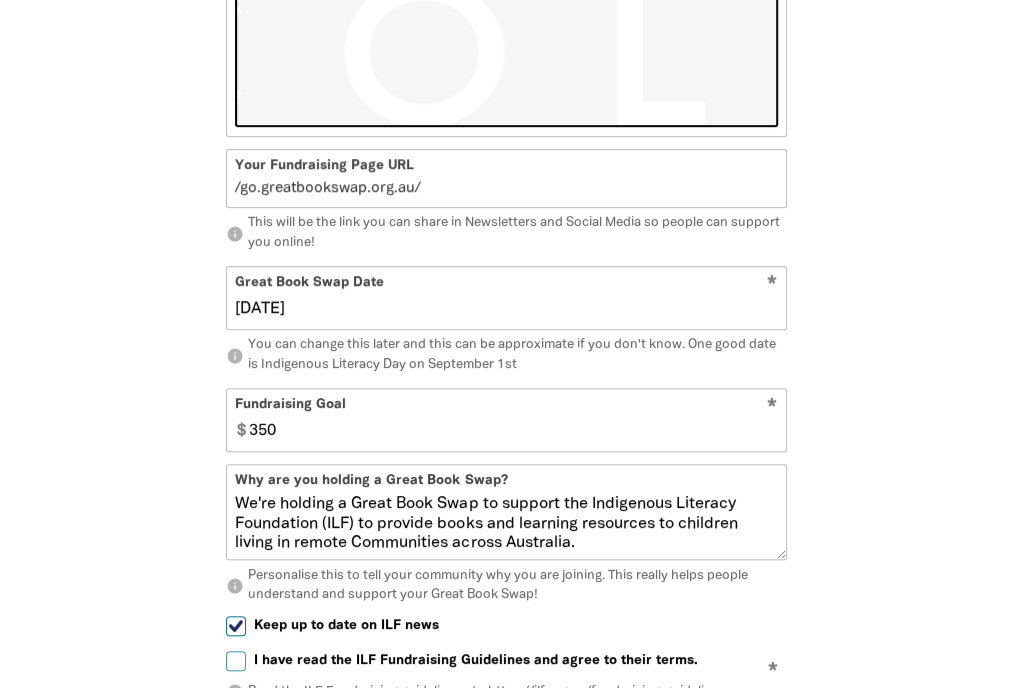 scroll, scrollTop: 900, scrollLeft: 0, axis: vertical 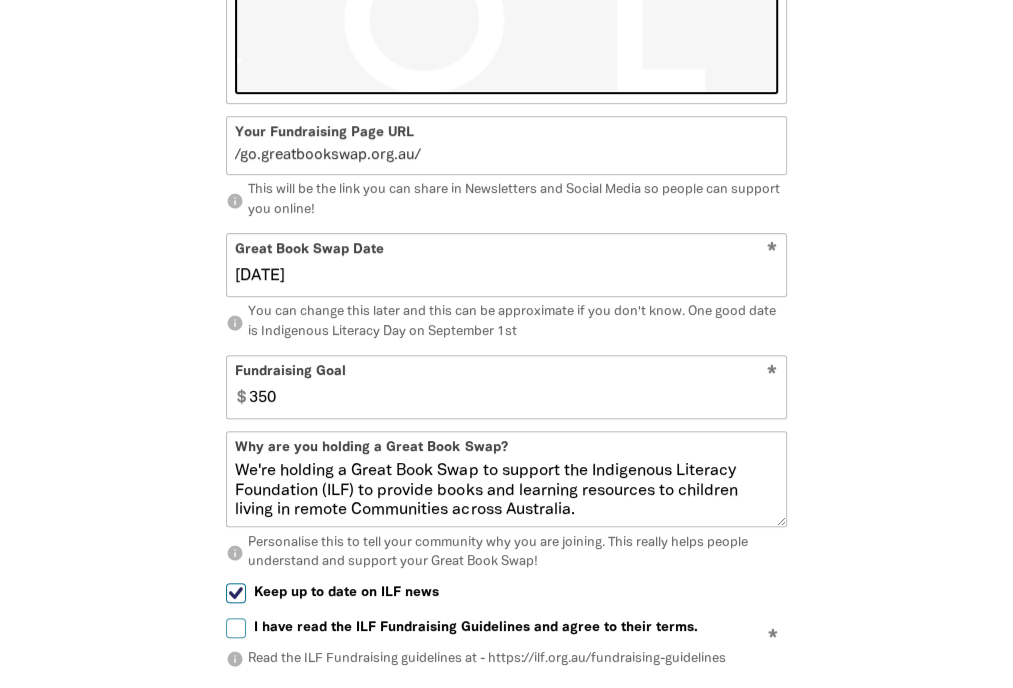 click on "350" at bounding box center [513, 386] 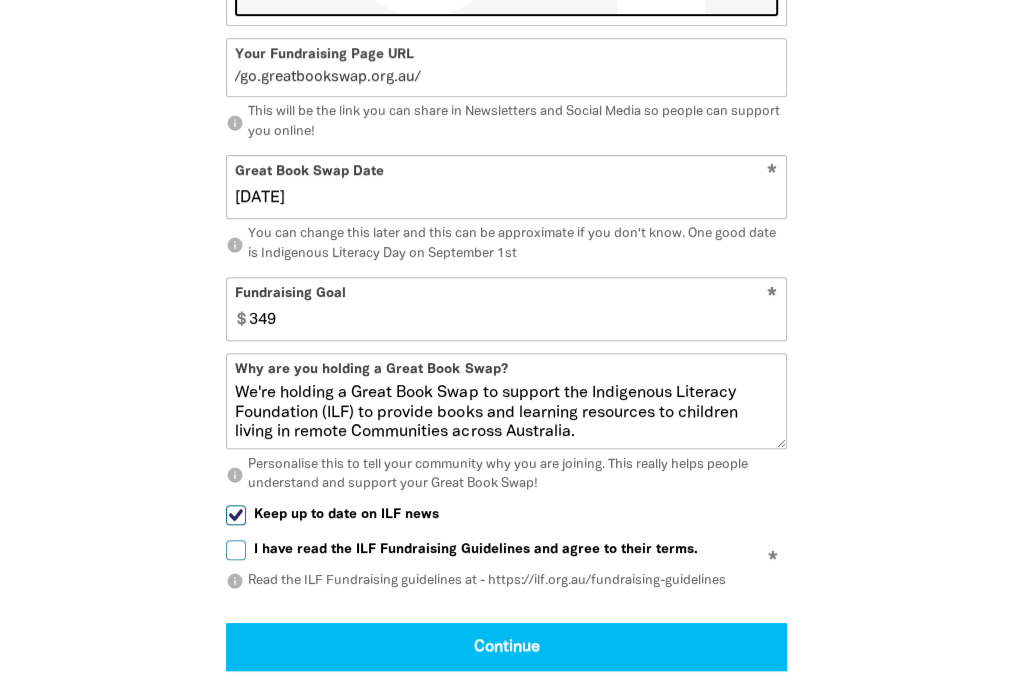scroll, scrollTop: 1000, scrollLeft: 0, axis: vertical 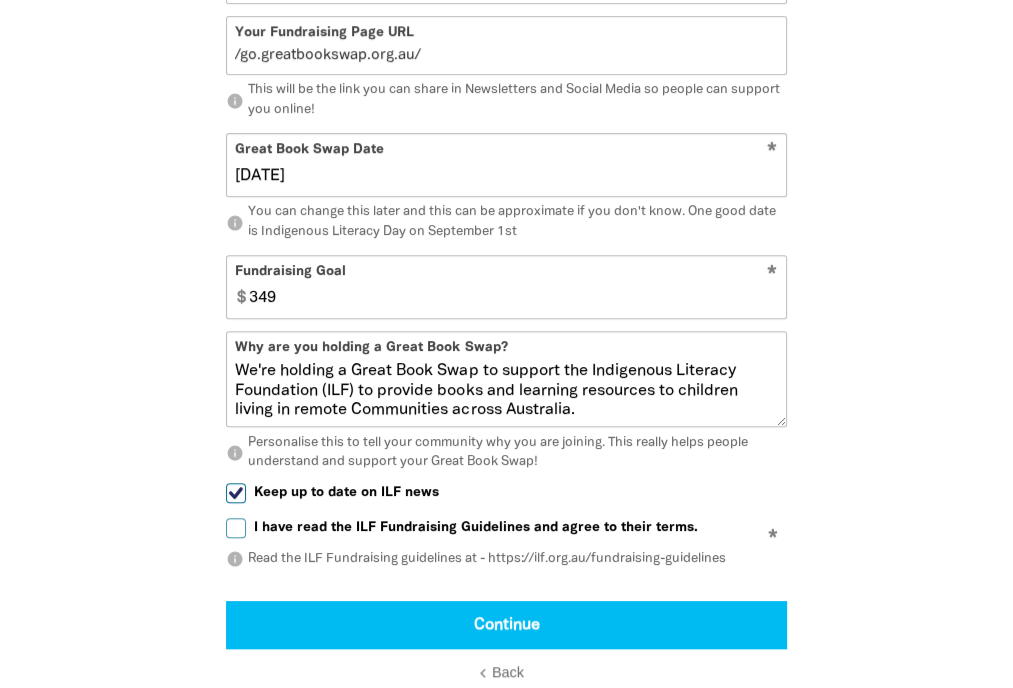 type on "349" 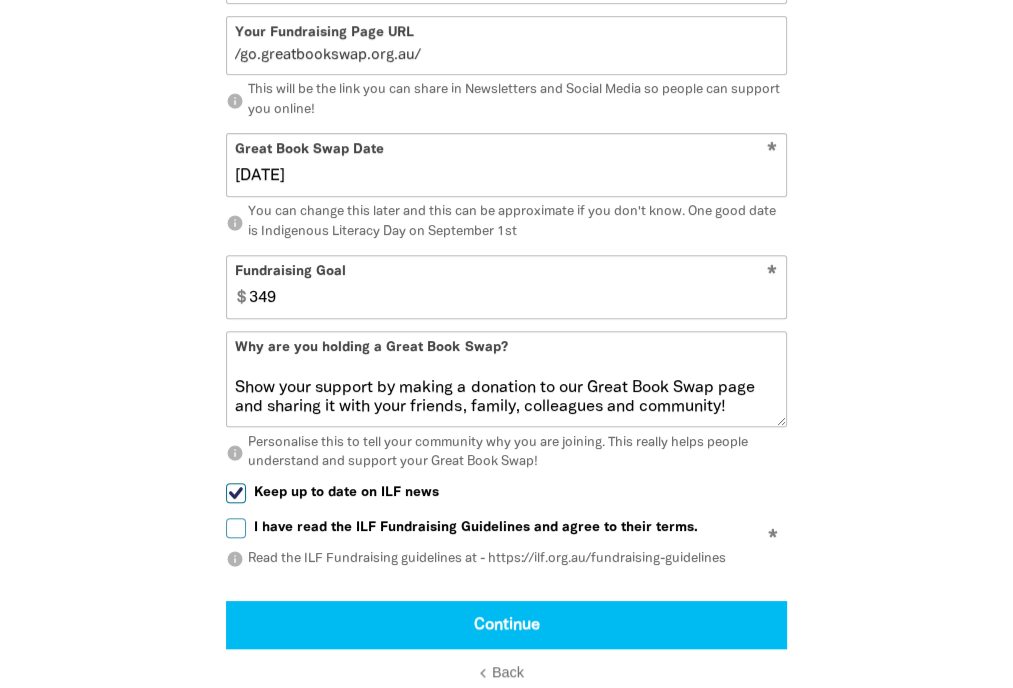 scroll, scrollTop: 200, scrollLeft: 0, axis: vertical 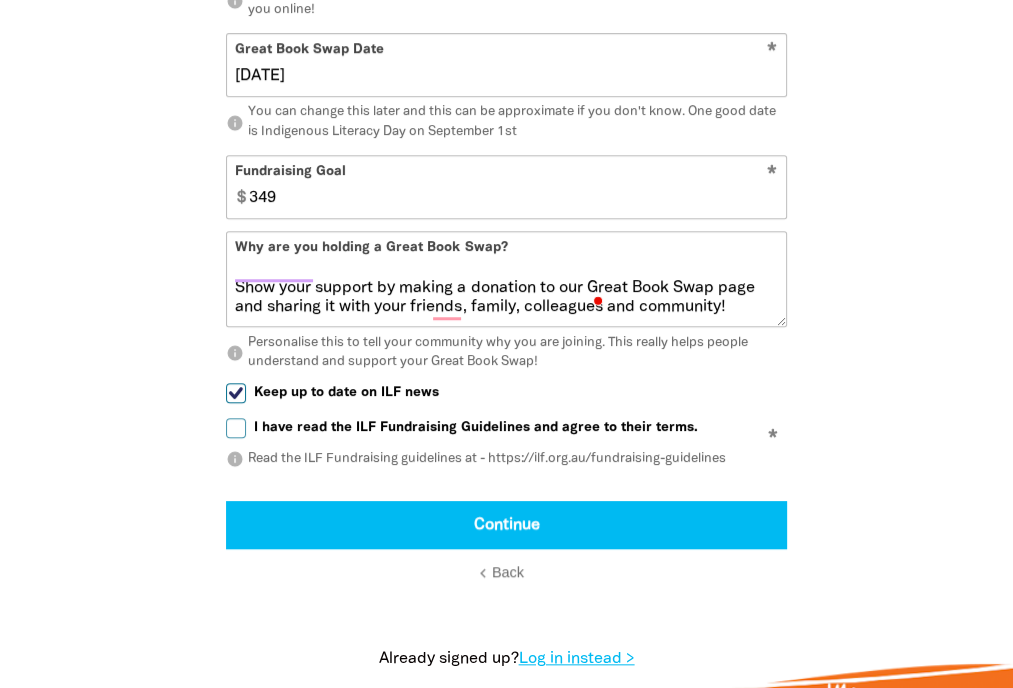 click on "I have read the ILF Fundraising Guidelines and agree to their terms." at bounding box center (476, 427) 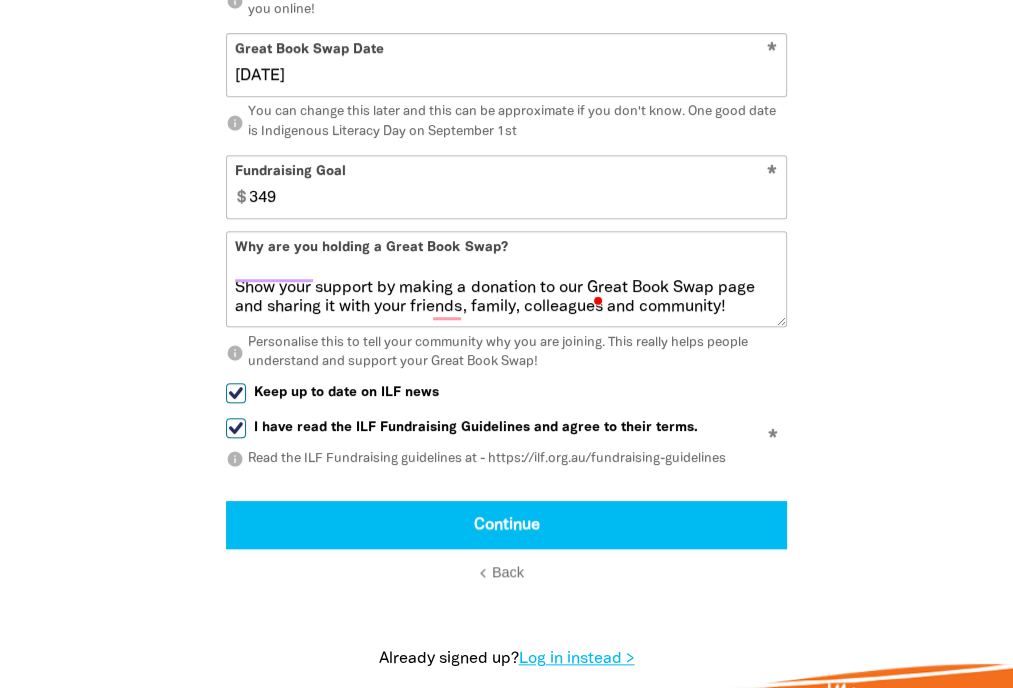 checkbox on "true" 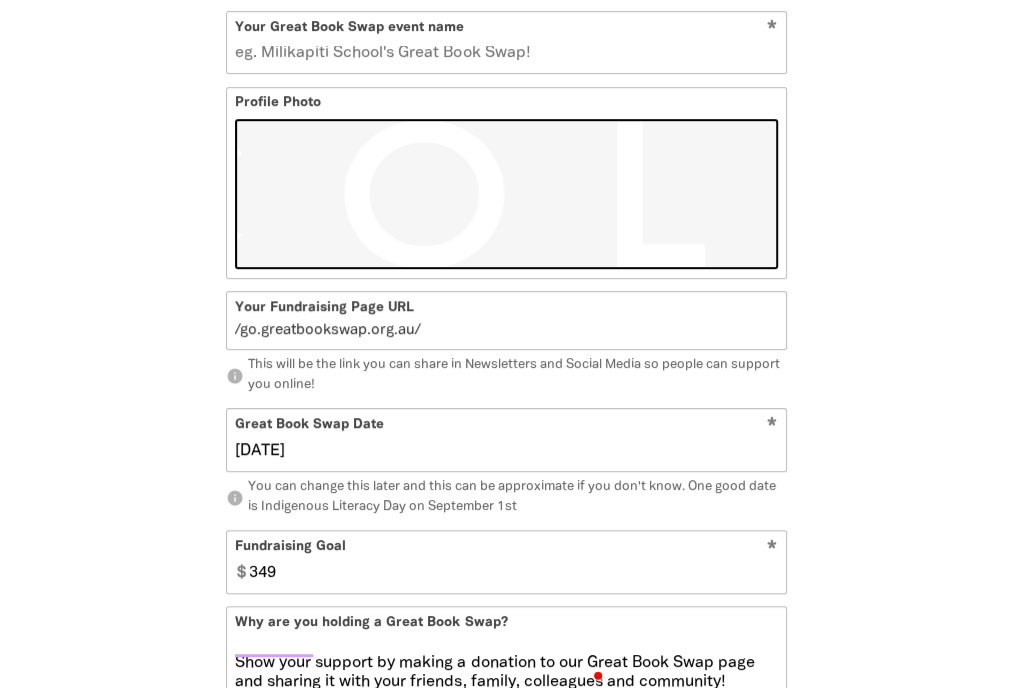 scroll, scrollTop: 700, scrollLeft: 0, axis: vertical 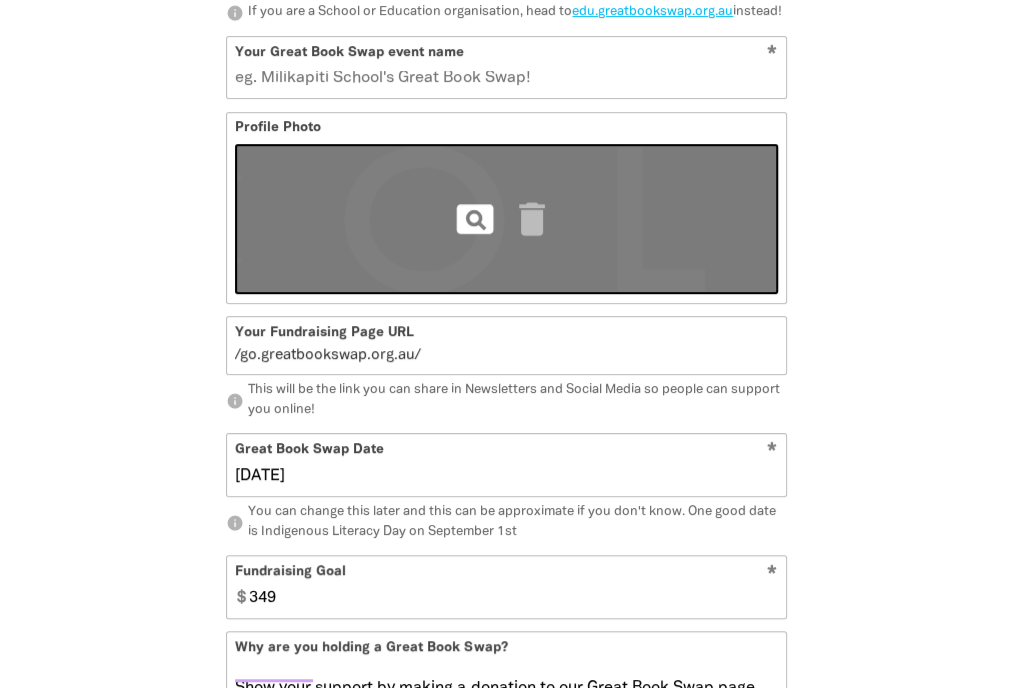 click on "pageview" at bounding box center (475, 219) 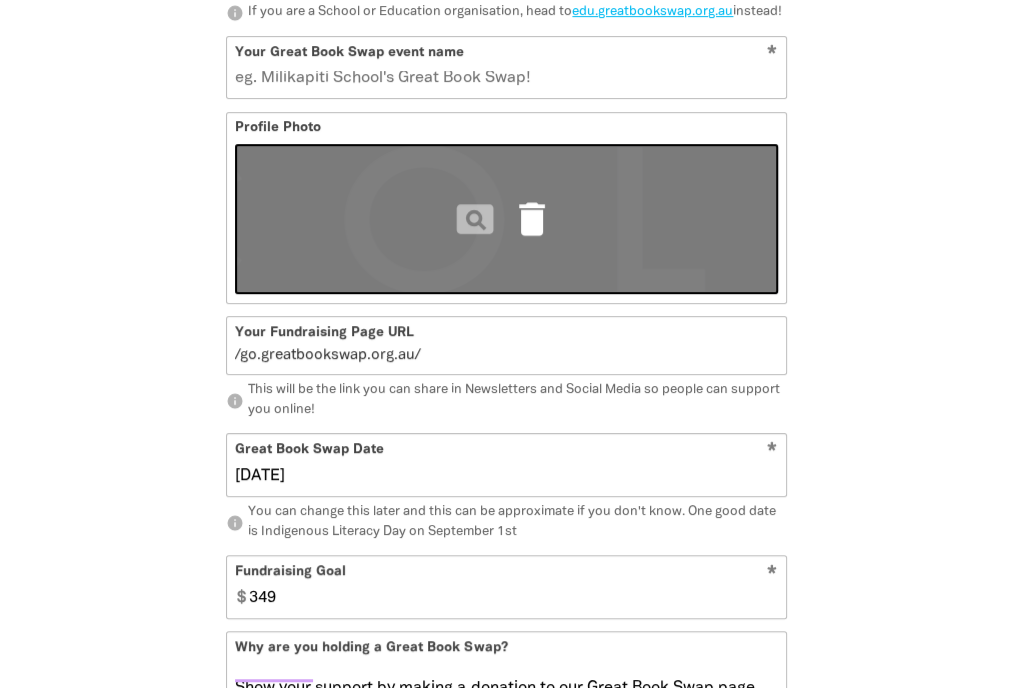 click on "delete" at bounding box center (532, 219) 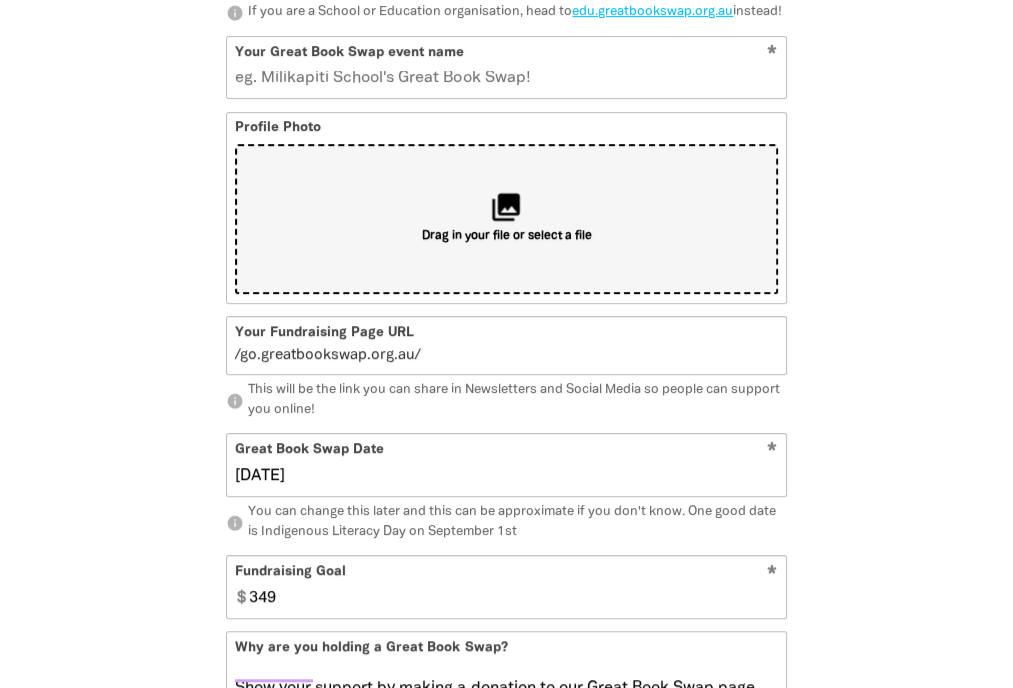click on "Drag in your file or select a file" at bounding box center [506, 236] 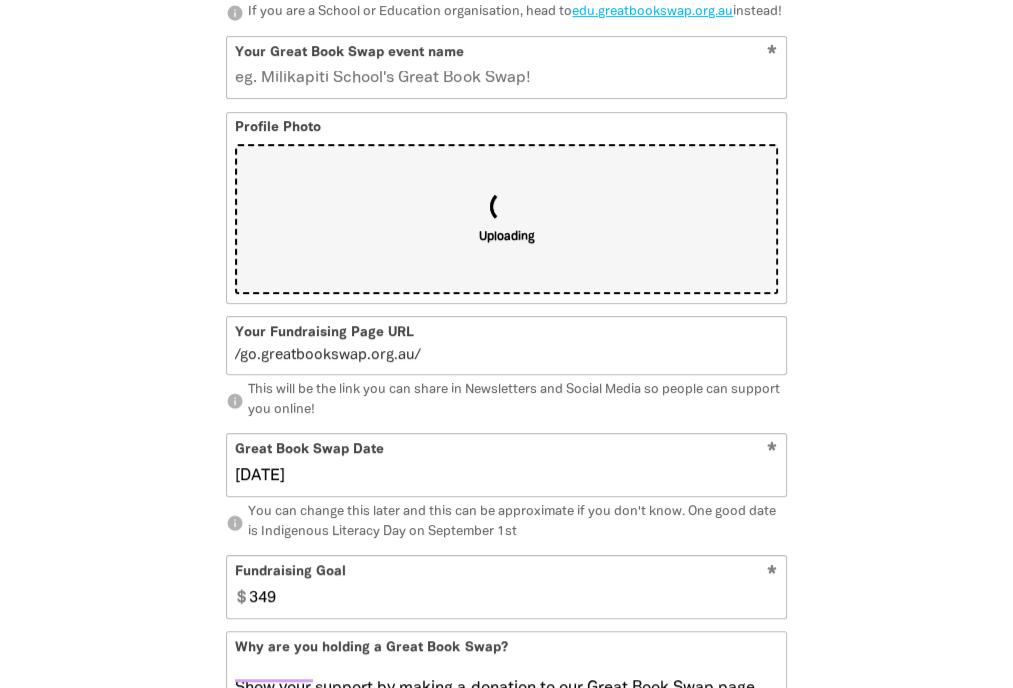 click on "1 2 3 person Your Profile Is your Great Book Swap being held by an organisation or group? Yes No info If you are a School or Education organisation, head to  edu.greatbookswap.org.au  instead! * Your Great Book Swap event name Profile Photo Uploading Your Fundraising Page URL / go.greatbookswap.org.au/ info This will be the link you can share in Newsletters and Social Media so people can support you online! Great Book Swap Date * [DATE] info You can change this later and this can be approximate if you don't know. One good date is Indigenous Literacy Day on September 1st Fundraising Goal * $ 349 Why are you holding a Great Book Swap? info Personalise this to tell your community why you are joining. This really helps people understand and support your Great Book Swap! Keep up to date on ILF news I have read the ILF Fundraising Guidelines and agree to their terms. * info Read the ILF Fundraising guidelines at - https://ilf.org.au/fundraising-guidelines Continue chevron_left Back Already signed up?" at bounding box center (506, 430) 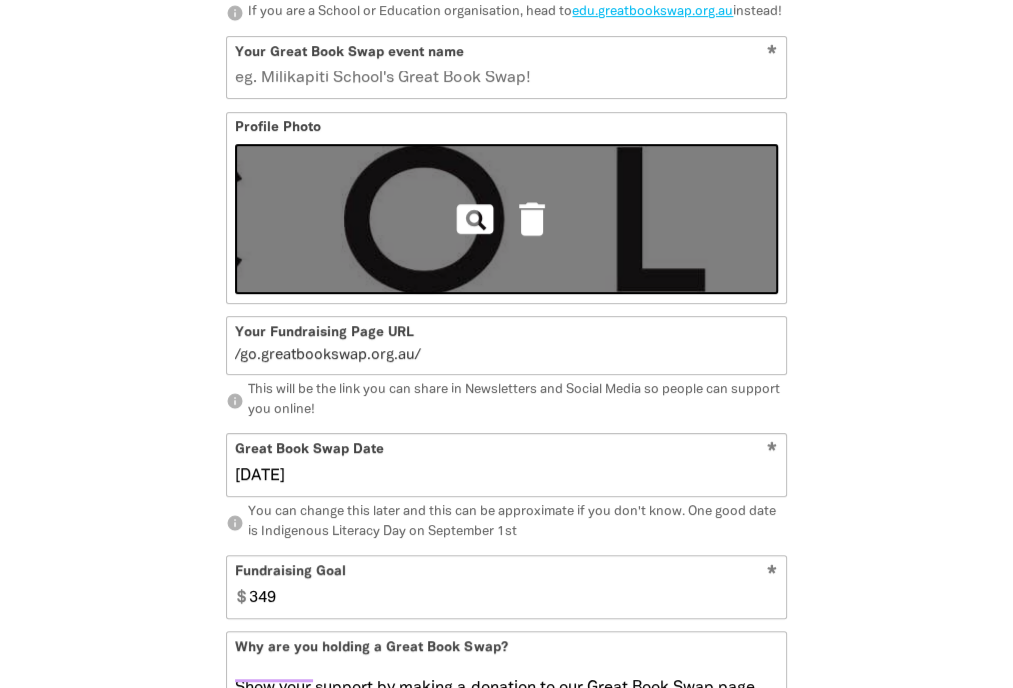 click at bounding box center [506, 219] 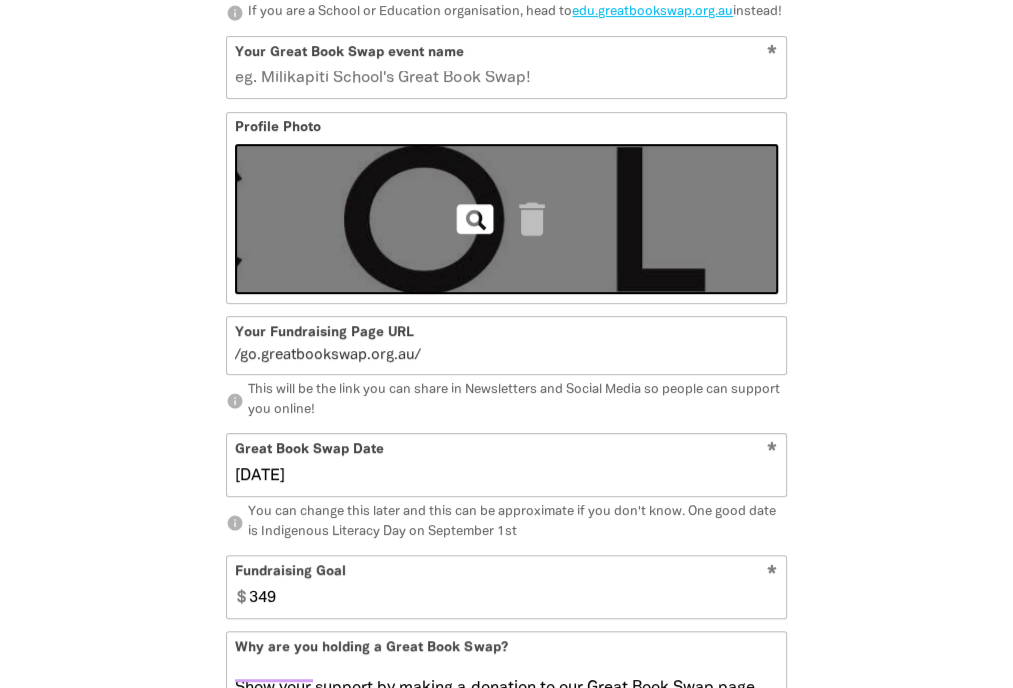 click on "pageview" at bounding box center (475, 219) 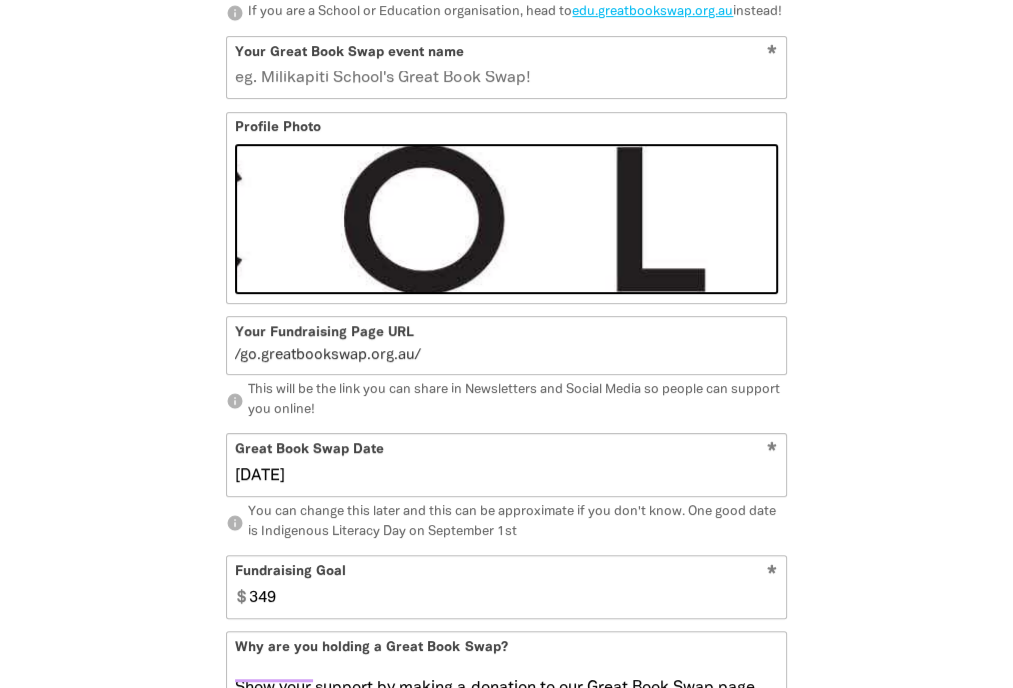 drag, startPoint x: 824, startPoint y: 264, endPoint x: 864, endPoint y: 249, distance: 42.72002 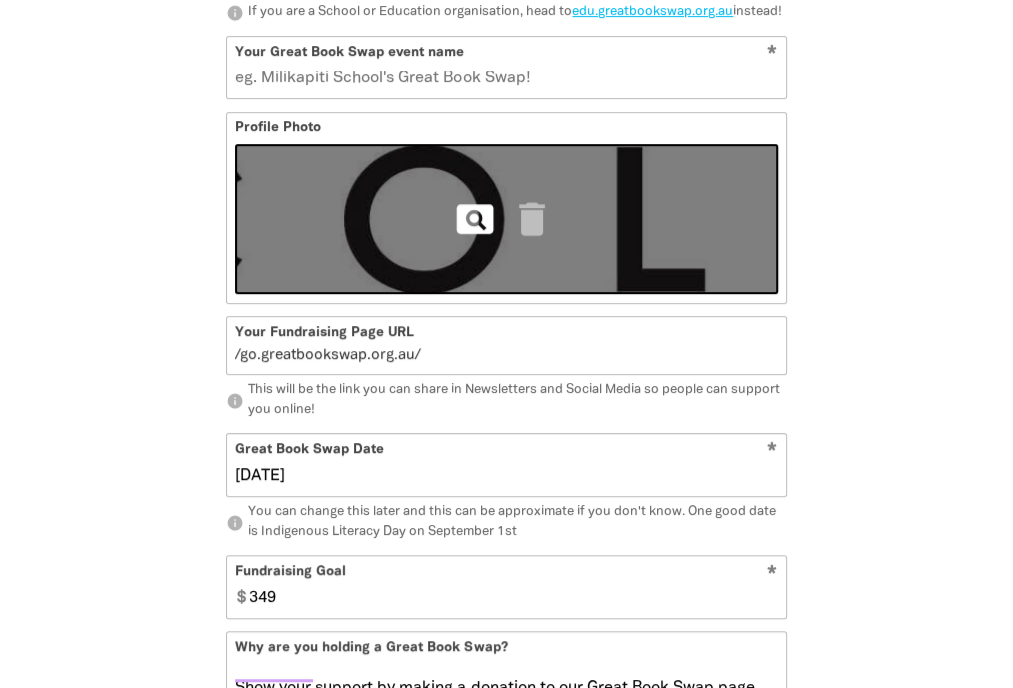click on "pageview" at bounding box center [475, 219] 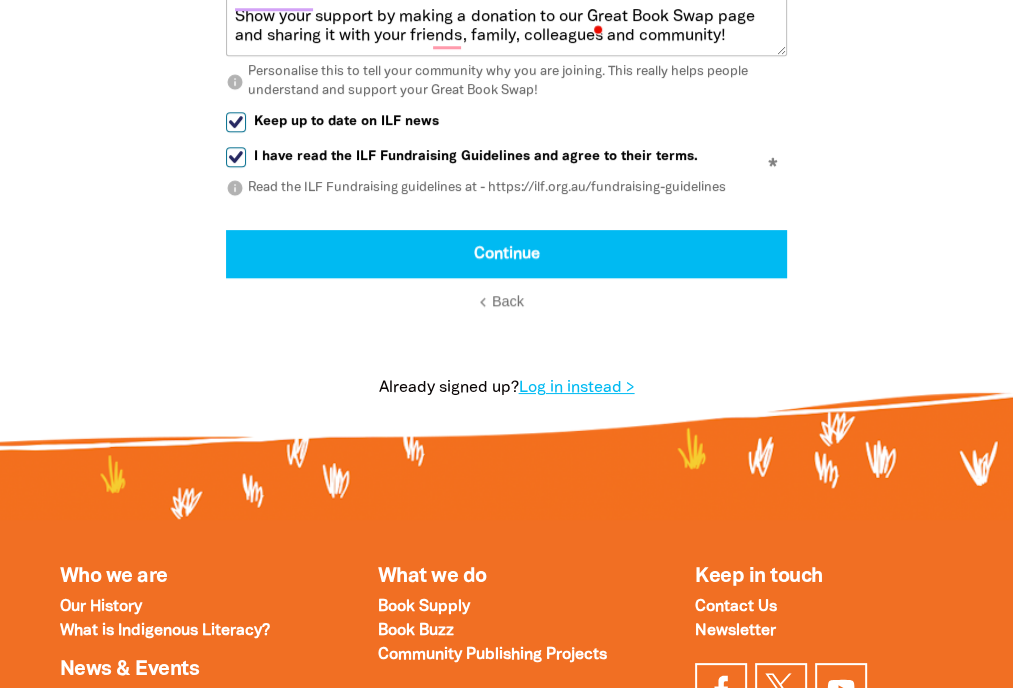 scroll, scrollTop: 1400, scrollLeft: 0, axis: vertical 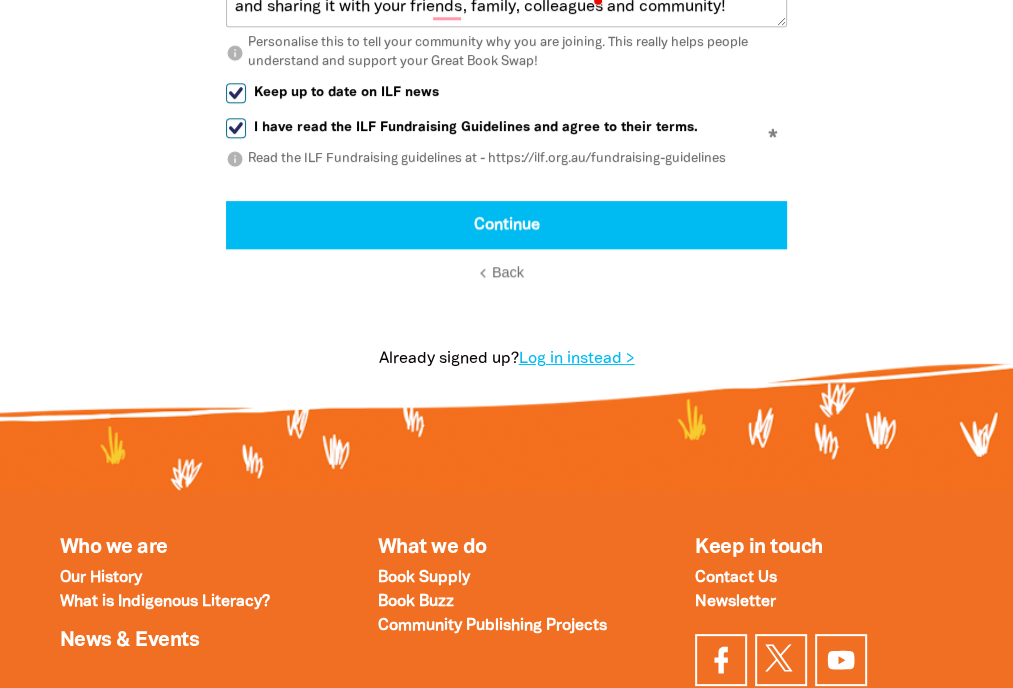 click on "chevron_left Back" at bounding box center (506, 273) 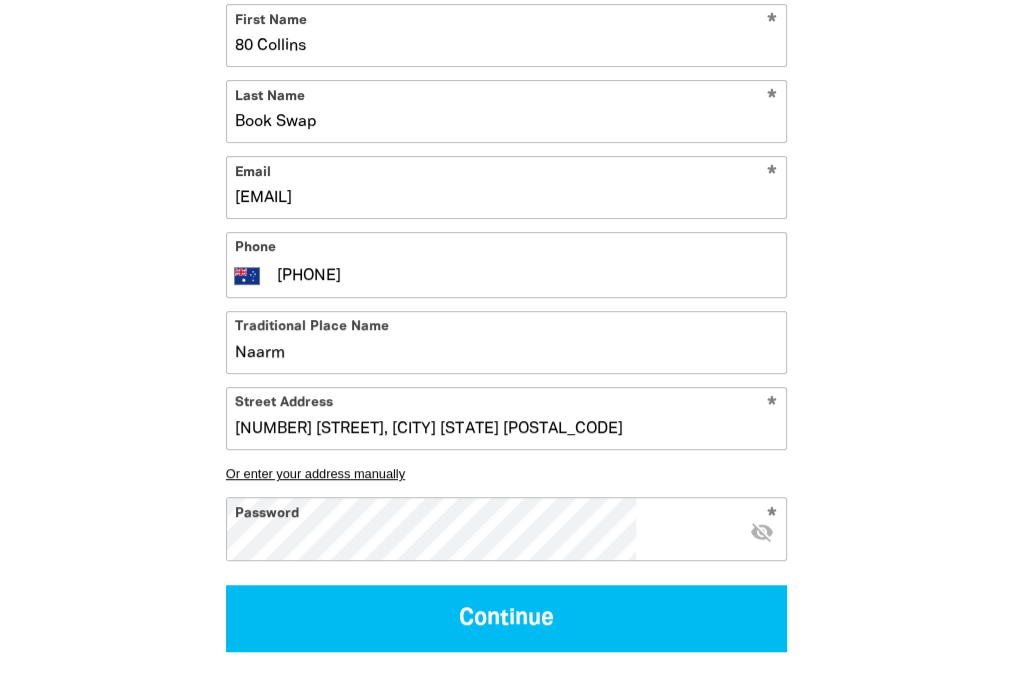 scroll, scrollTop: 681, scrollLeft: 0, axis: vertical 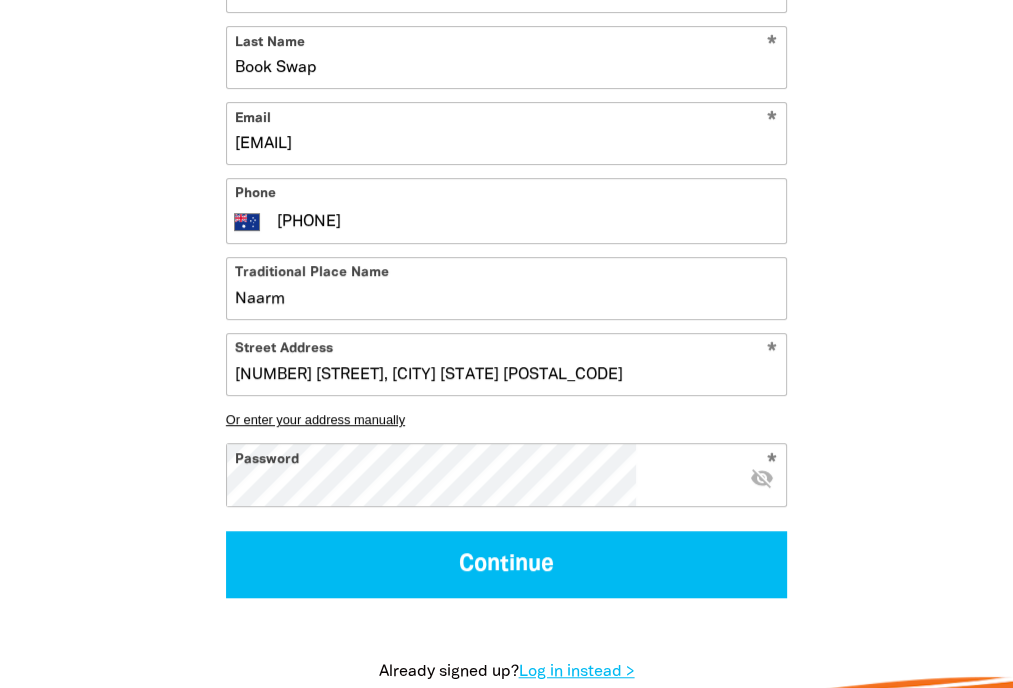 drag, startPoint x: 360, startPoint y: 358, endPoint x: 200, endPoint y: 373, distance: 160.70158 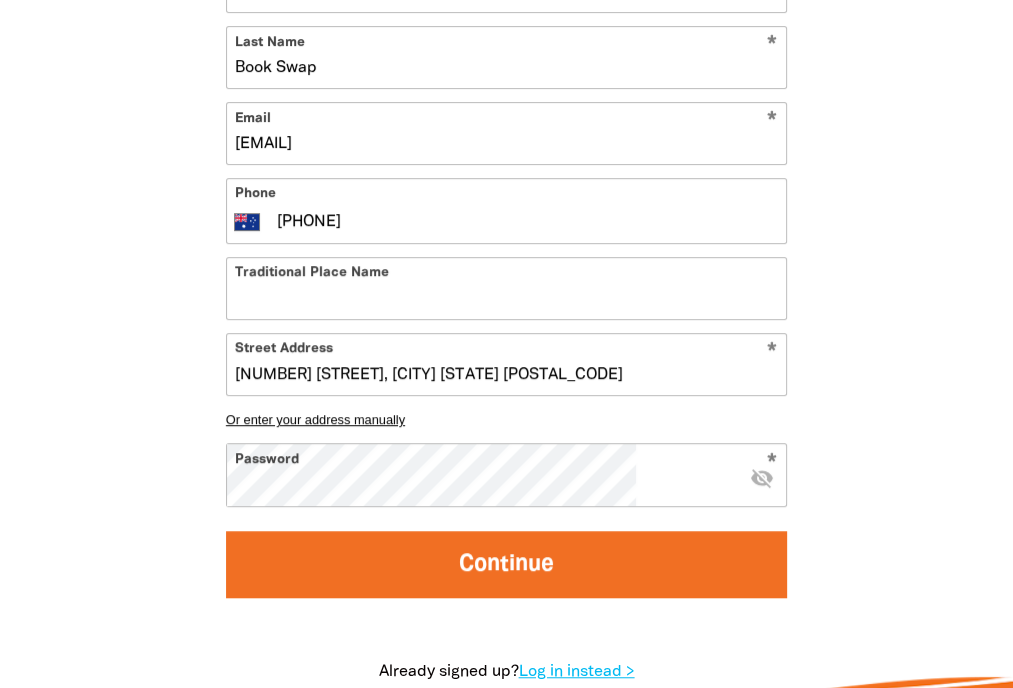 type 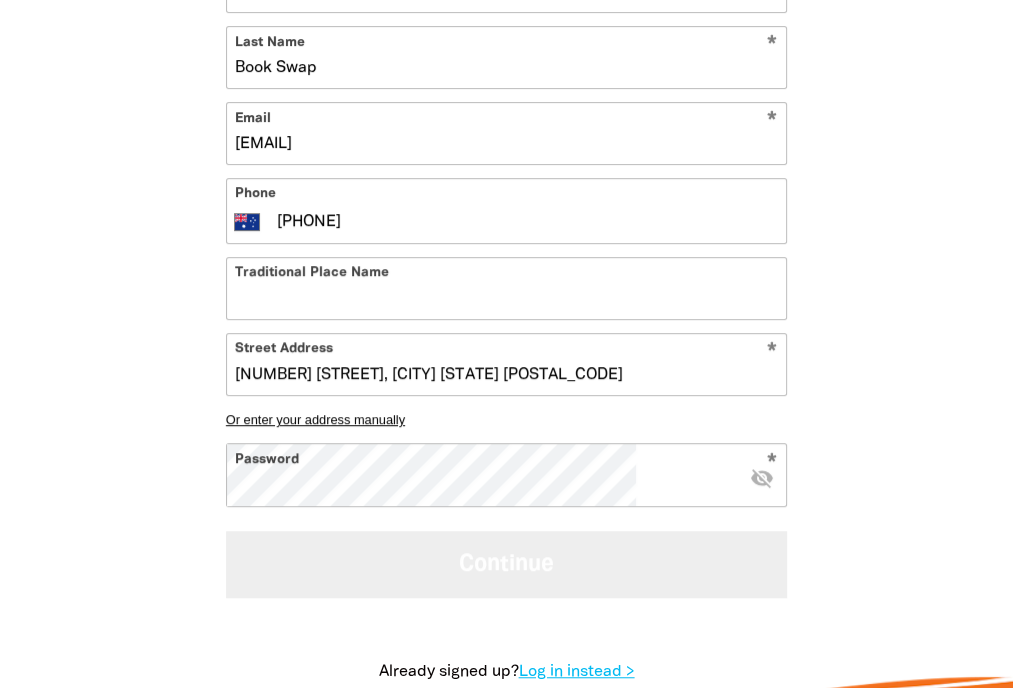 click on "Continue" at bounding box center (506, 564) 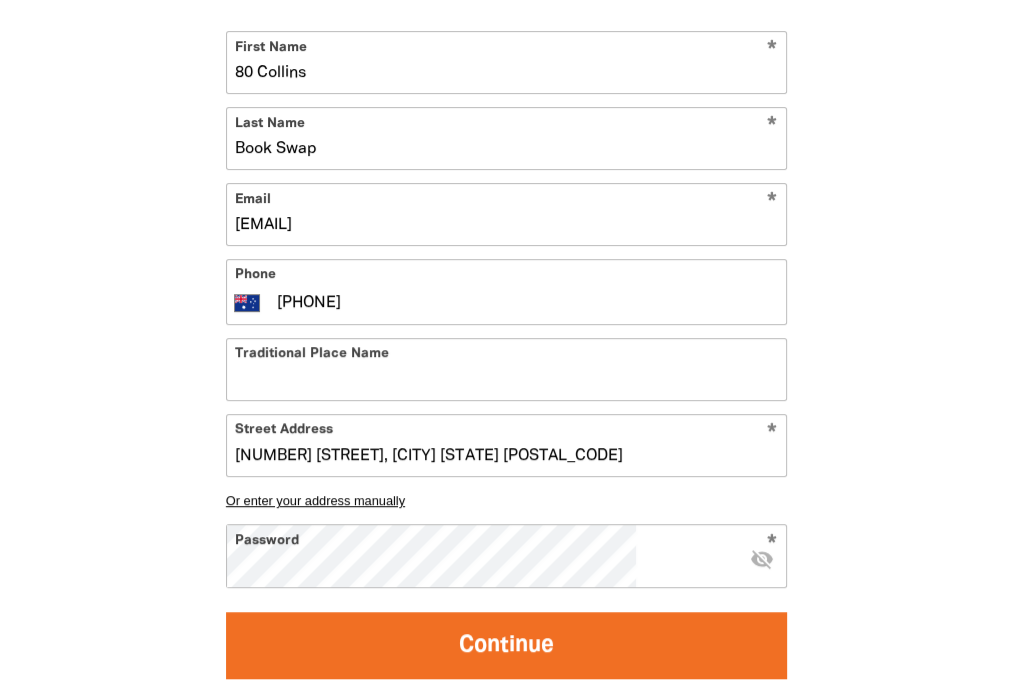 select on "No" 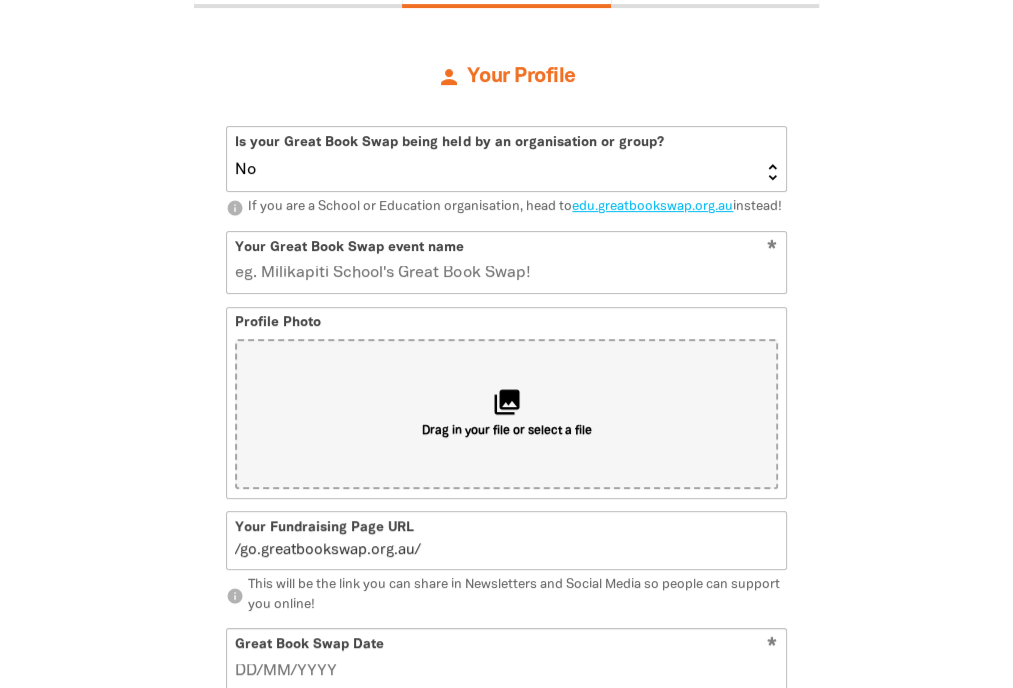 scroll, scrollTop: 481, scrollLeft: 0, axis: vertical 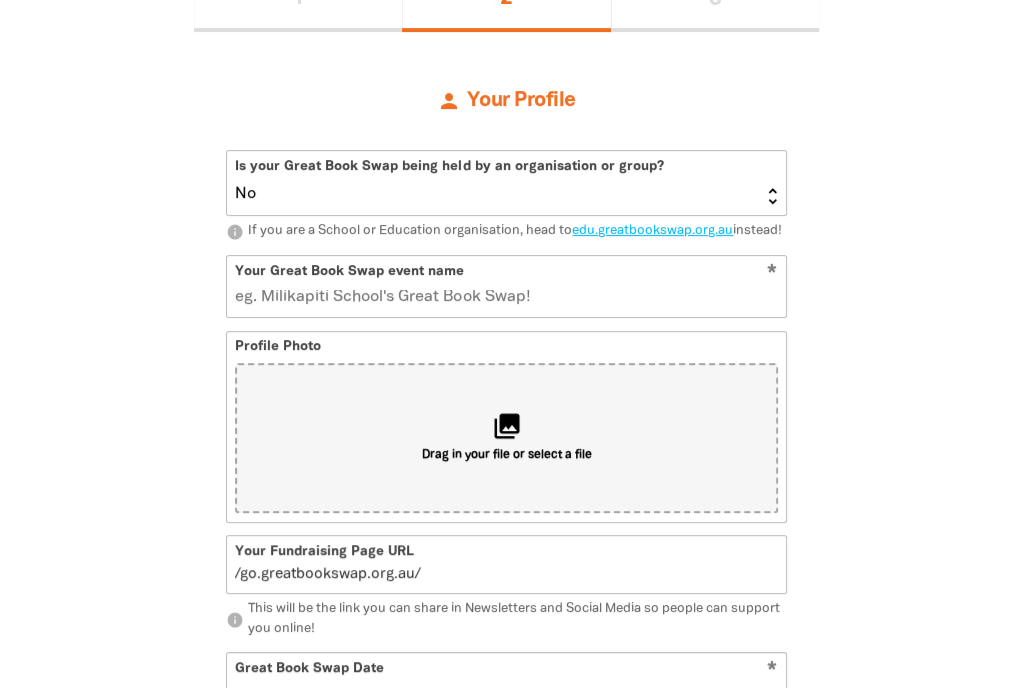 click on "1 2 3 person Your Profile Is your Great Book Swap being held by an organisation or group? Yes No info If you are a School or Education organisation, head to  edu.greatbookswap.org.au  instead! * Your Great Book Swap event name Profile Photo collections Drag in your file or select a file Your Fundraising Page URL / go.greatbookswap.org.au/ info This will be the link you can share in Newsletters and Social Media so people can support you online! Great Book Swap Date * info You can change this later and this can be approximate if you don't know. One good date is Indigenous Literacy Day on September 1st Fundraising Goal * $ 350 Why are you holding a Great Book Swap? info Personalise this to tell your community why you are joining. This really helps people understand and support your Great Book Swap! Keep up to date on ILF news I have read the ILF Fundraising Guidelines and agree to their terms. * info Read the ILF Fundraising guidelines at - https://ilf.org.au/fundraising-guidelines Continue chevron_left Back" at bounding box center [506, 649] 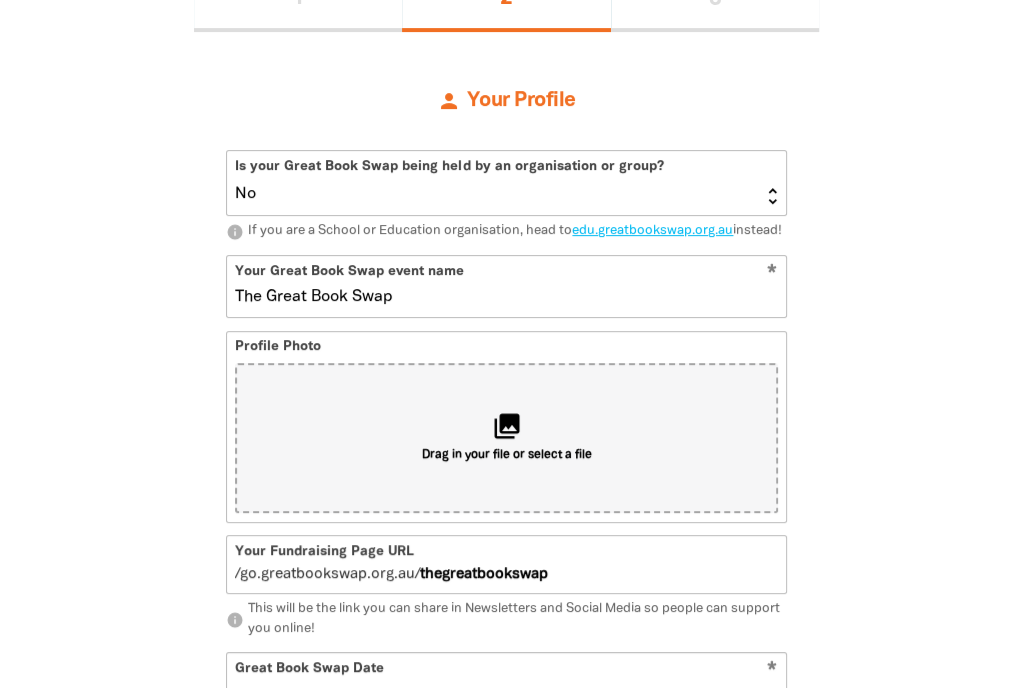 type on "the-great-book-swap" 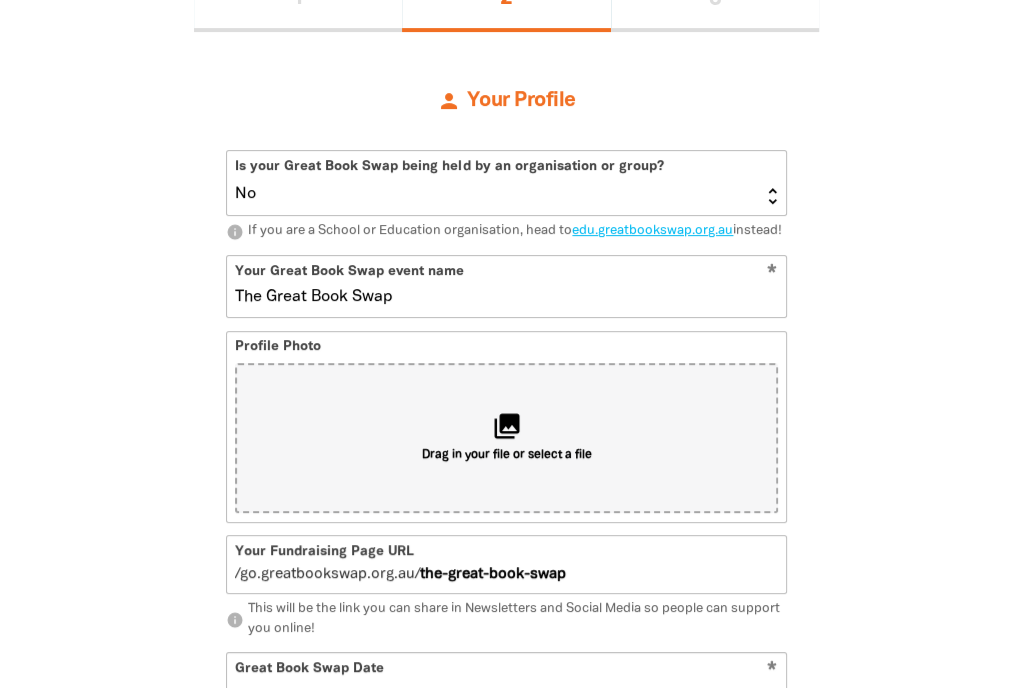 click on "person Your Profile Is your Great Book Swap being held by an organisation or group? Yes No info If you are a School or Education organisation, head to  edu.greatbookswap.org.au  instead! * Your Great Book Swap event name The Great Book Swap Profile Photo collections Drag in your file or select a file Your Fundraising Page URL / go.greatbookswap.org.au/ the-great-book-swap info This will be the link you can share in Newsletters and Social Media so people can support you online! Great Book Swap Date * info You can change this later and this can be approximate if you don't know. One good date is Indigenous Literacy Day on September 1st Fundraising Goal * $ 350 Why are you holding a Great Book Swap? info Personalise this to tell your community why you are joining. This really helps people understand and support your Great Book Swap! Keep up to date on ILF news I have read the ILF Fundraising Guidelines and agree to their terms. * info Continue chevron_left Back" at bounding box center [506, 634] 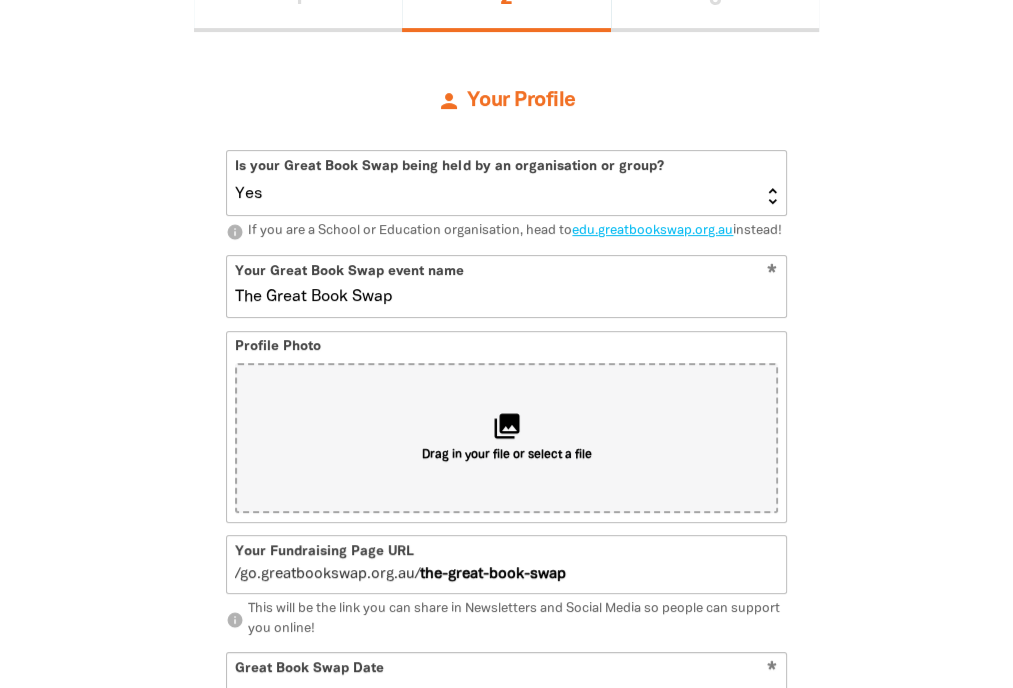 click on "Yes No" at bounding box center [506, 183] 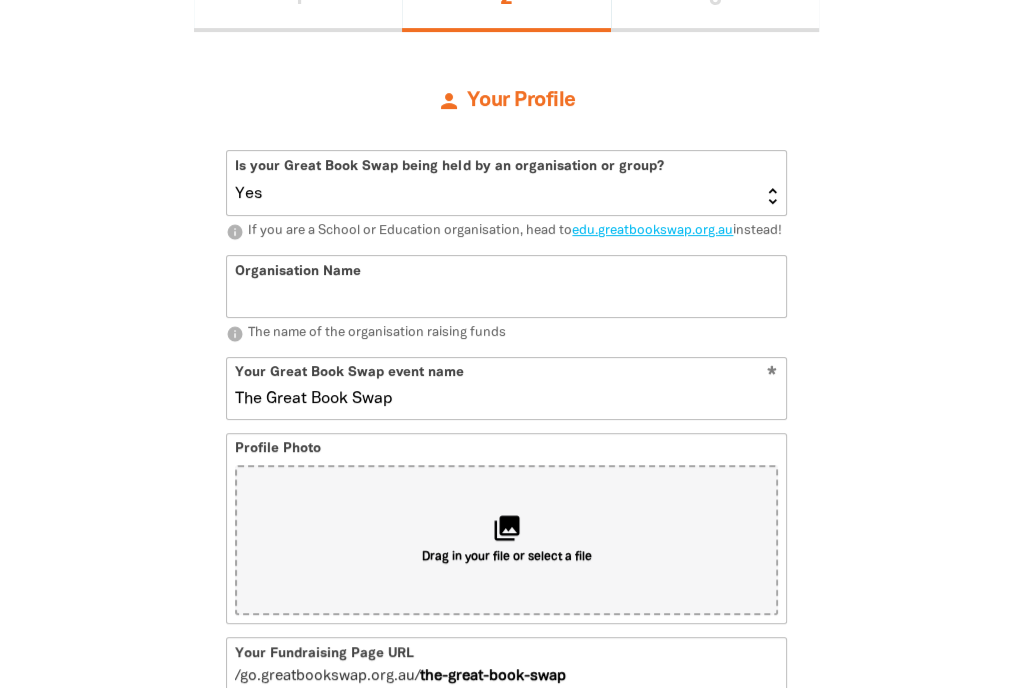 click on "1 2 3 person Your Profile Is your Great Book Swap being held by an organisation or group? Yes No info If you are a School or Education organisation, head to  edu.greatbookswap.org.au  instead! Organisation Name info The name of the organisation raising funds * Your Great Book Swap event name The Great Book Swap Profile Photo collections Drag in your file or select a file Your Fundraising Page URL / go.greatbookswap.org.au/ the-great-book-swap info This will be the link you can share in Newsletters and Social Media so people can support you online! Great Book Swap Date * info You can change this later and this can be approximate if you don't know. One good date is Indigenous Literacy Day on September 1st Fundraising Goal * $ 350 Why are you holding a Great Book Swap? info Personalise this to tell your community why you are joining. This really helps people understand and support your Great Book Swap! Keep up to date on ILF news I have read the ILF Fundraising Guidelines and agree to their terms. * info Back" at bounding box center (506, 700) 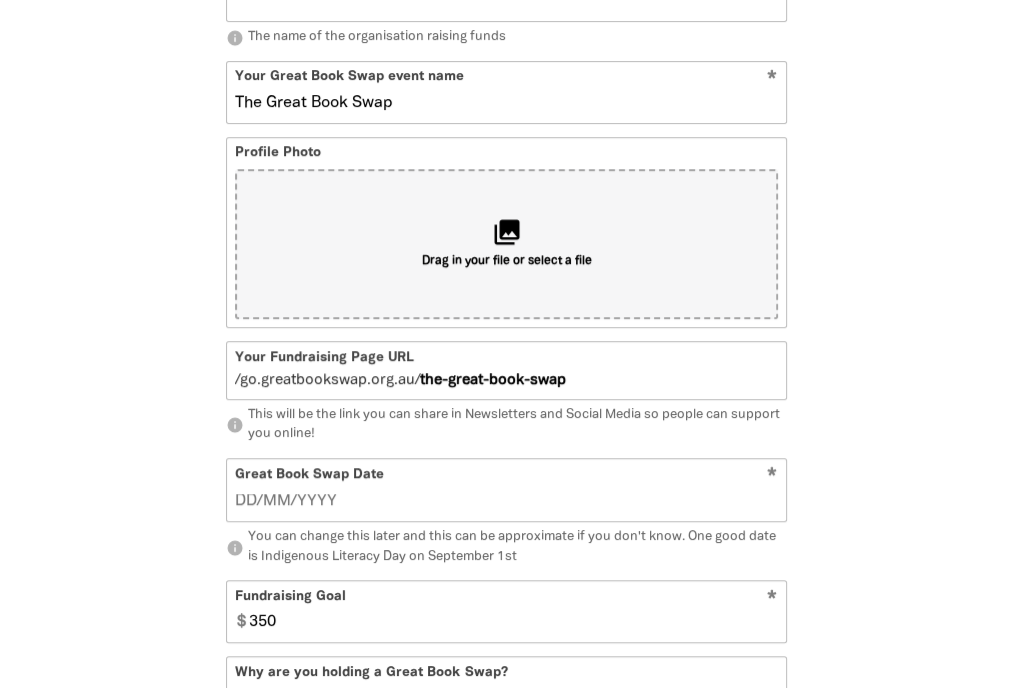 scroll, scrollTop: 781, scrollLeft: 0, axis: vertical 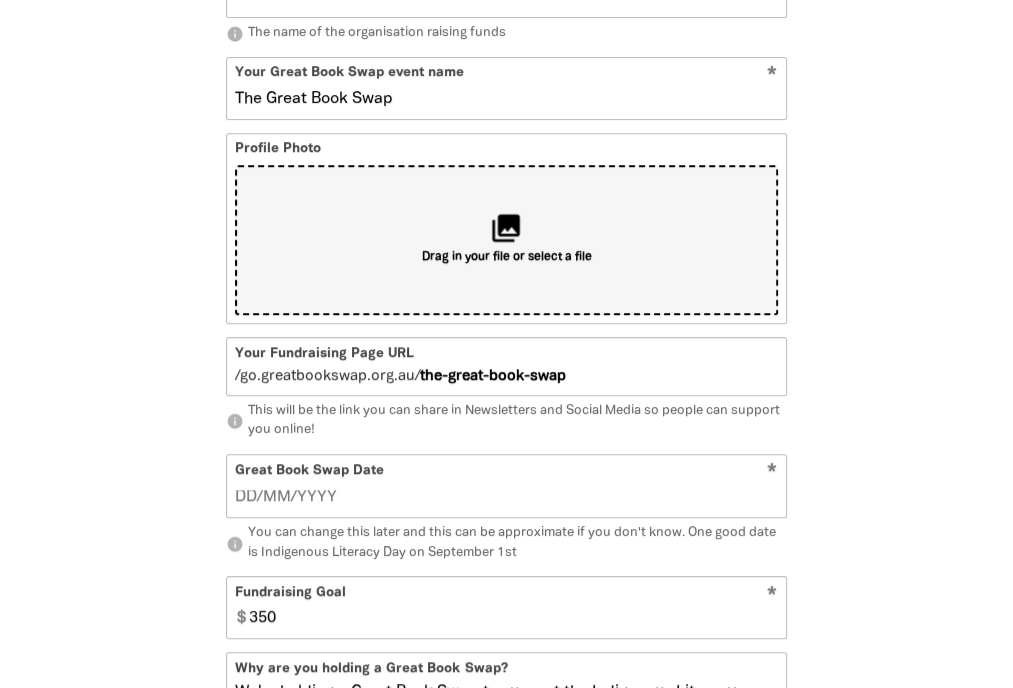 click on "collections Drag in your file or select a file" at bounding box center [506, 240] 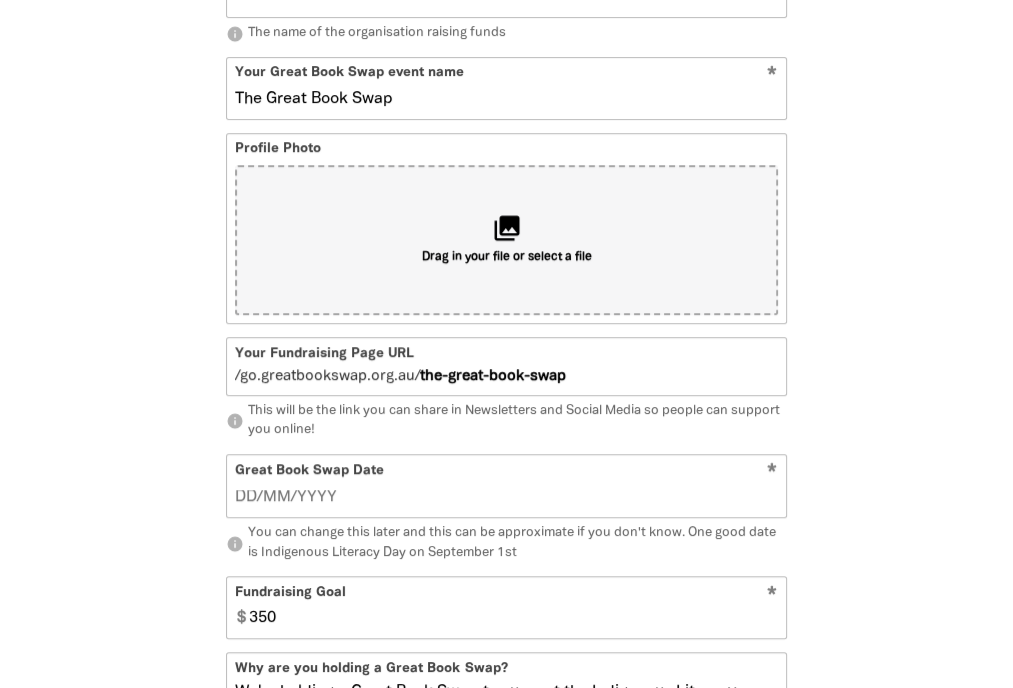click on "go.greatbookswap.org.au/" at bounding box center [325, 376] 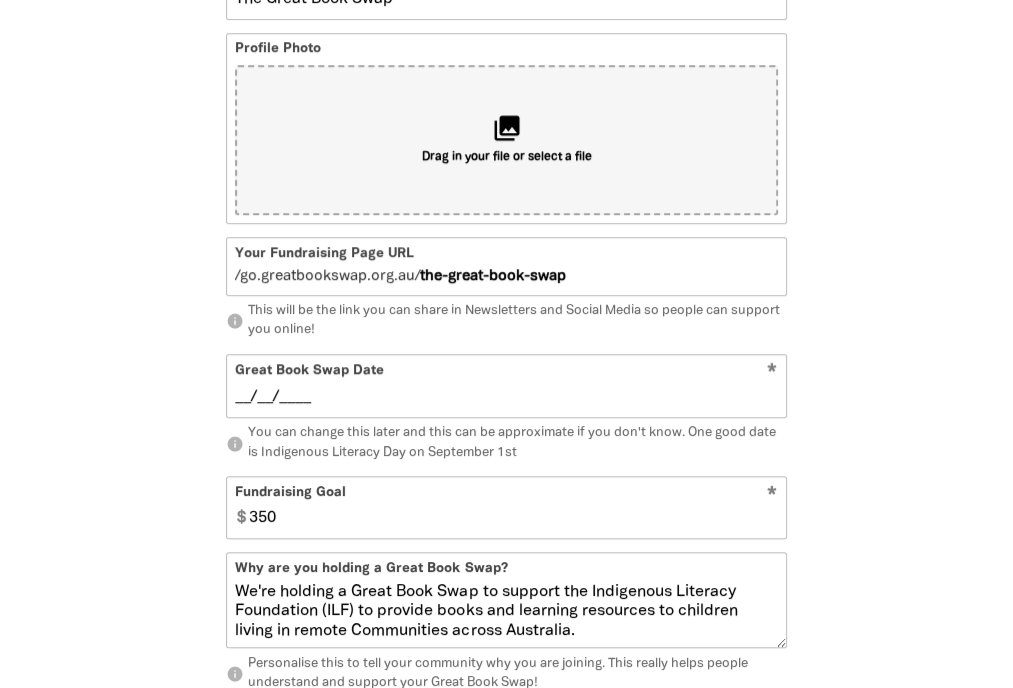 click on "__/__/____" at bounding box center (506, 397) 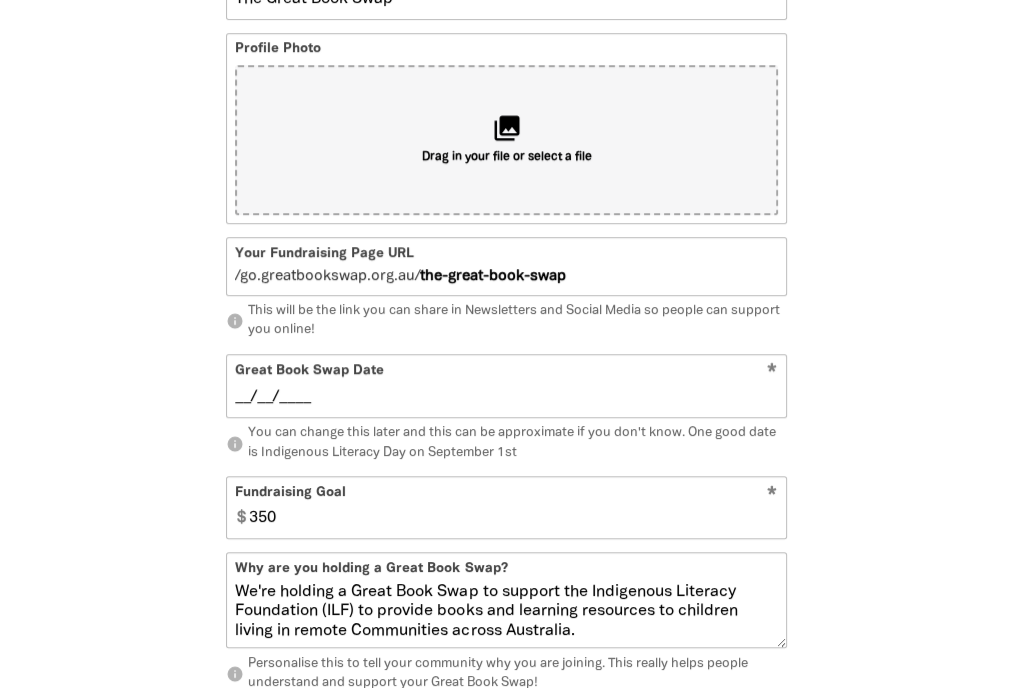 type on "[DATE]" 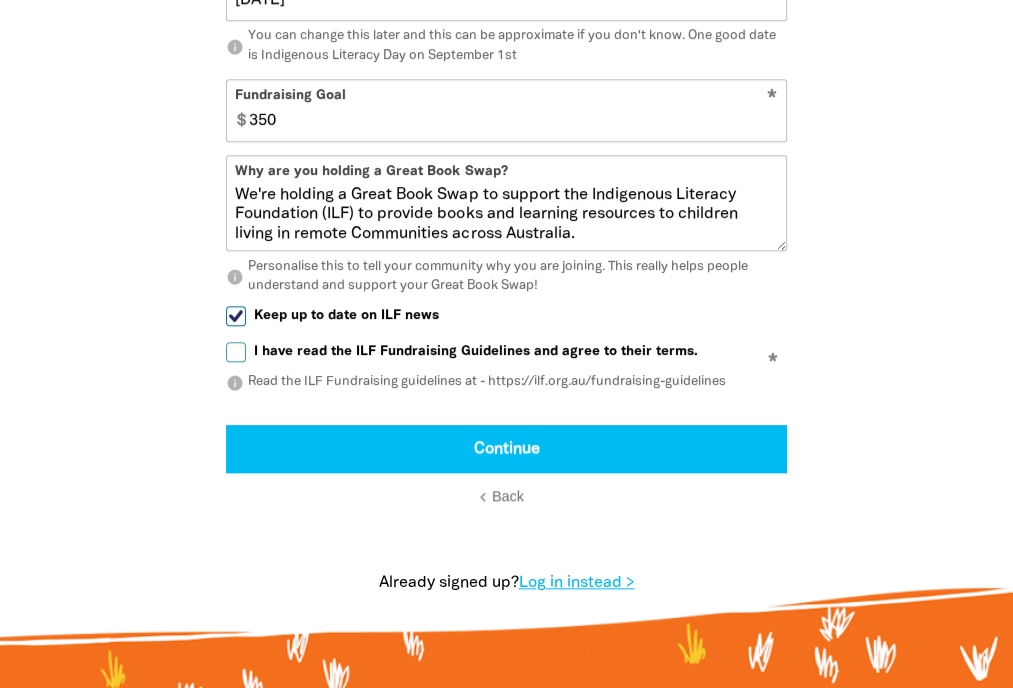 scroll, scrollTop: 1281, scrollLeft: 0, axis: vertical 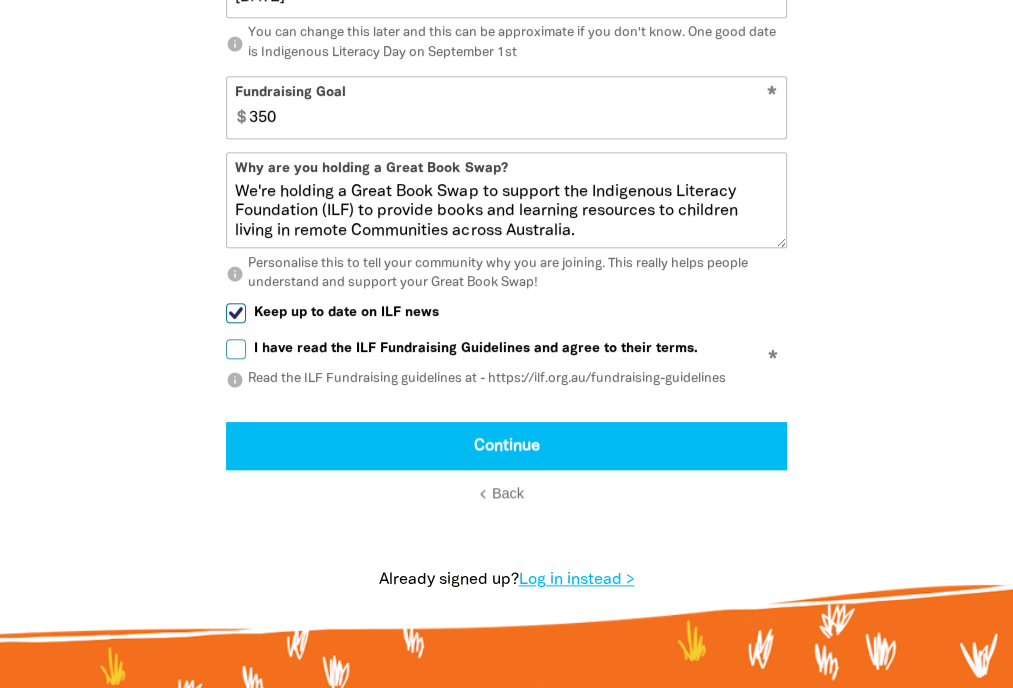click on "I have read the ILF Fundraising Guidelines and agree to their terms." at bounding box center (476, 348) 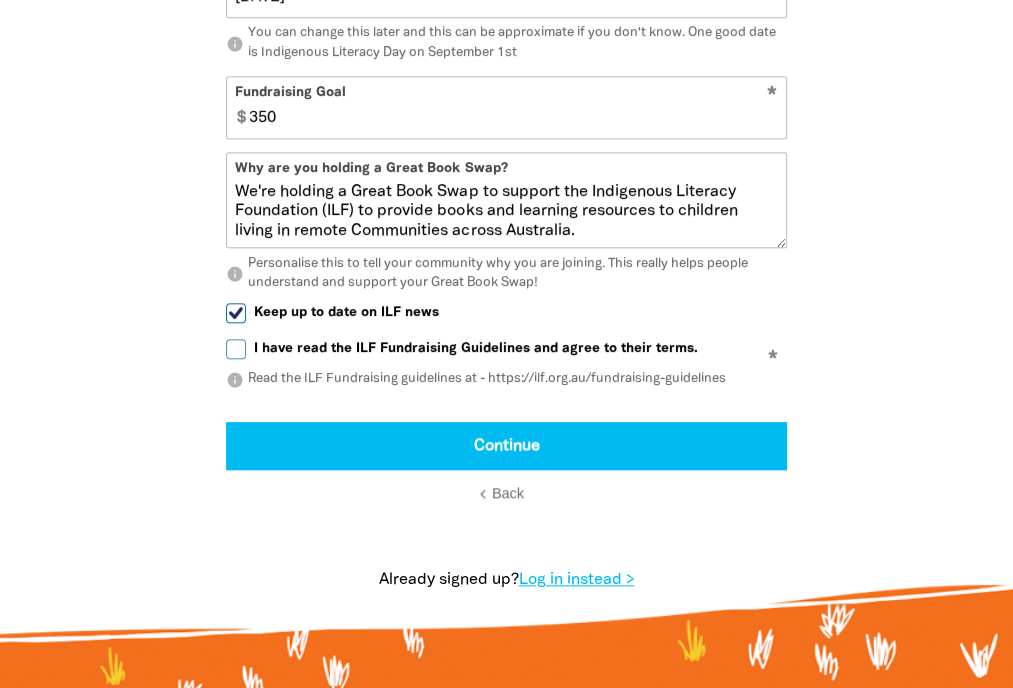 click on "I have read the ILF Fundraising Guidelines and agree to their terms." at bounding box center (236, 349) 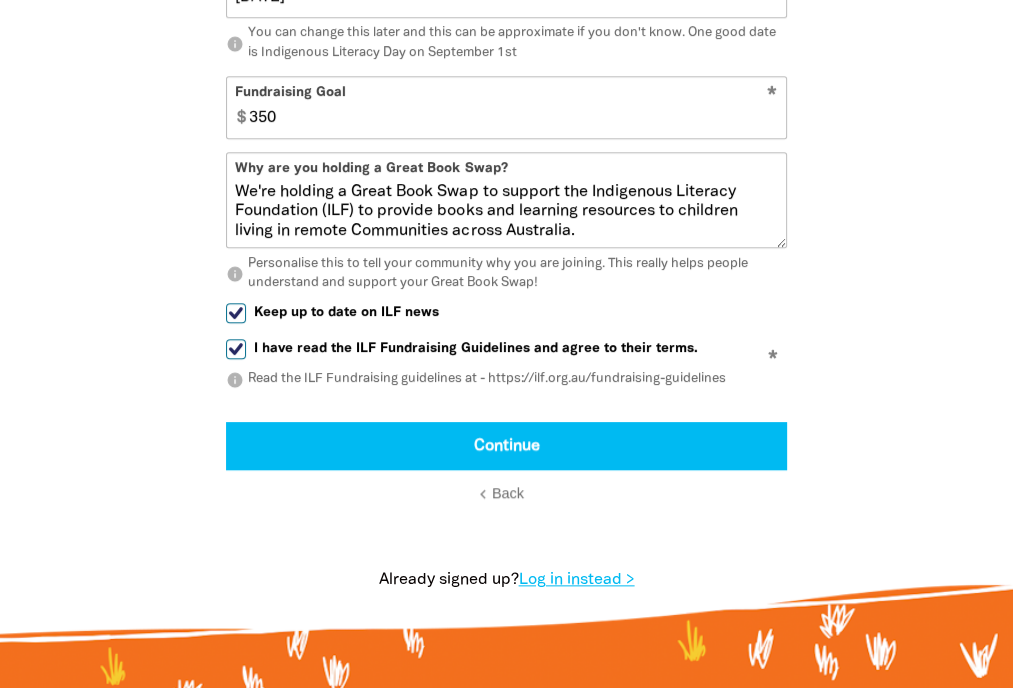 checkbox on "true" 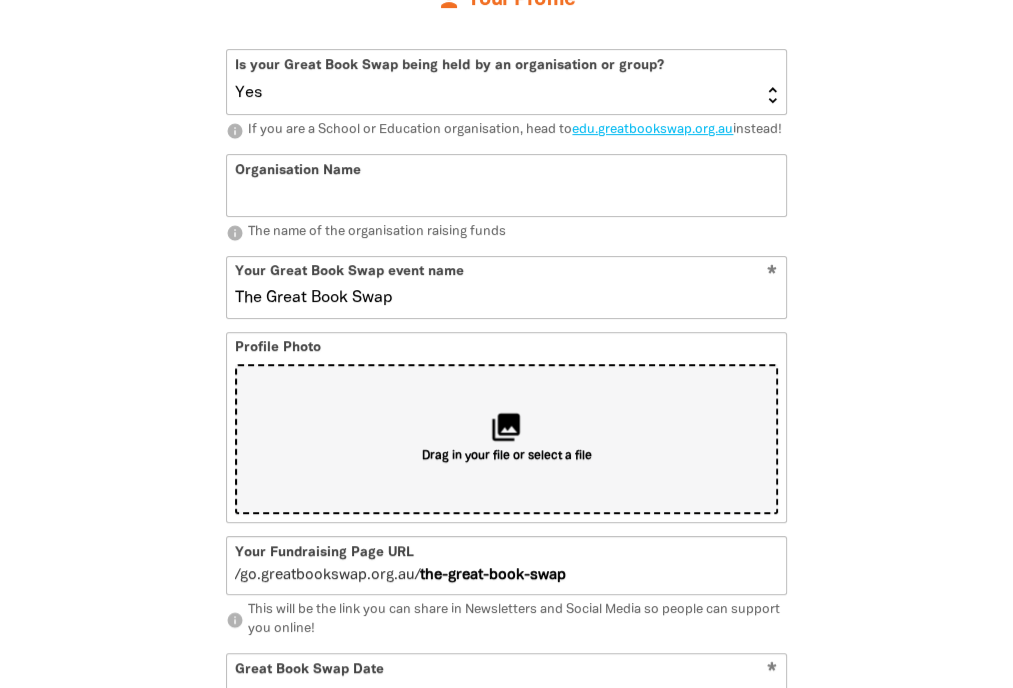 scroll, scrollTop: 581, scrollLeft: 0, axis: vertical 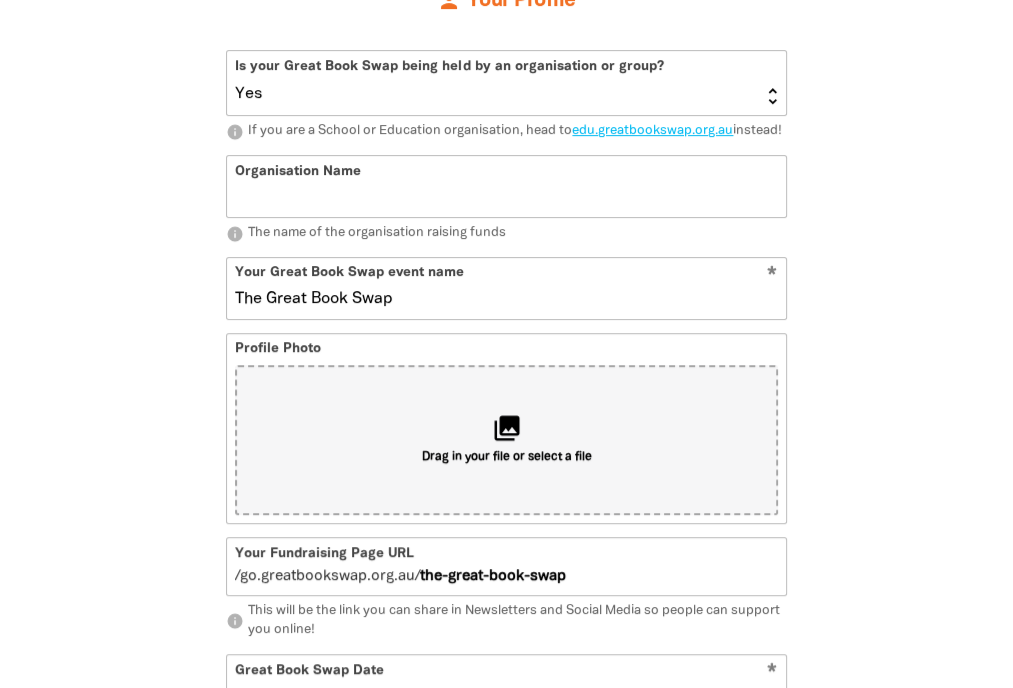 click on "1 2 3 person Your Profile Is your Great Book Swap being held by an organisation or group? Yes No info If you are a School or Education organisation, head to  edu.greatbookswap.org.au  instead! Organisation Name info The name of the organisation raising funds * Your Great Book Swap event name The Great Book Swap Profile Photo collections Drag in your file or select a file Your Fundraising Page URL / go.greatbookswap.org.au/ the-great-book-swap info This will be the link you can share in Newsletters and Social Media so people can support you online! Great Book Swap Date * [DATE] info You can change this later and this can be approximate if you don't know. One good date is Indigenous Literacy Day on September 1st Fundraising Goal * $ 350 Why are you holding a Great Book Swap? info Personalise this to tell your community why you are joining. This really helps people understand and support your Great Book Swap! Keep up to date on ILF news I have read the ILF Fundraising Guidelines and agree to their terms. *" at bounding box center [506, 600] 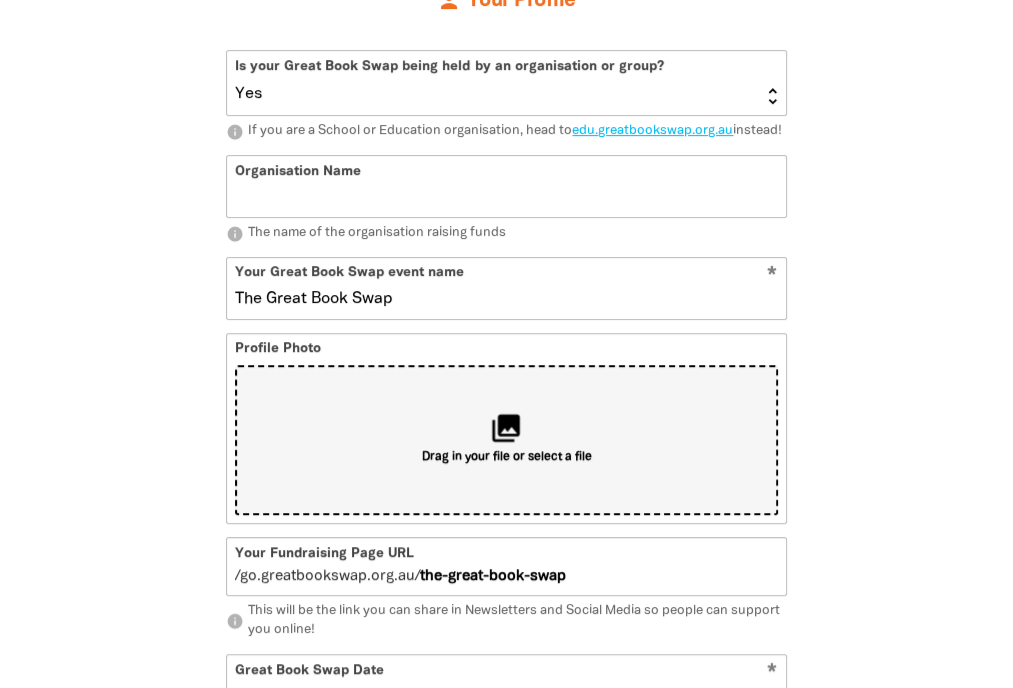 click on "collections Drag in your file or select a file" at bounding box center (506, 440) 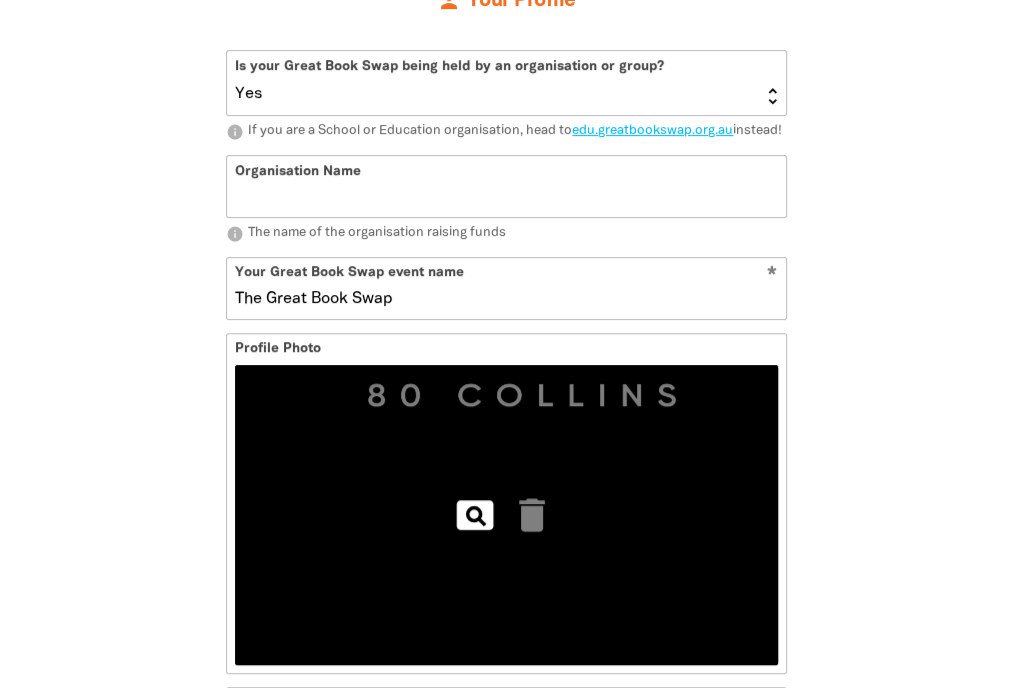 click on "pageview" at bounding box center [475, 515] 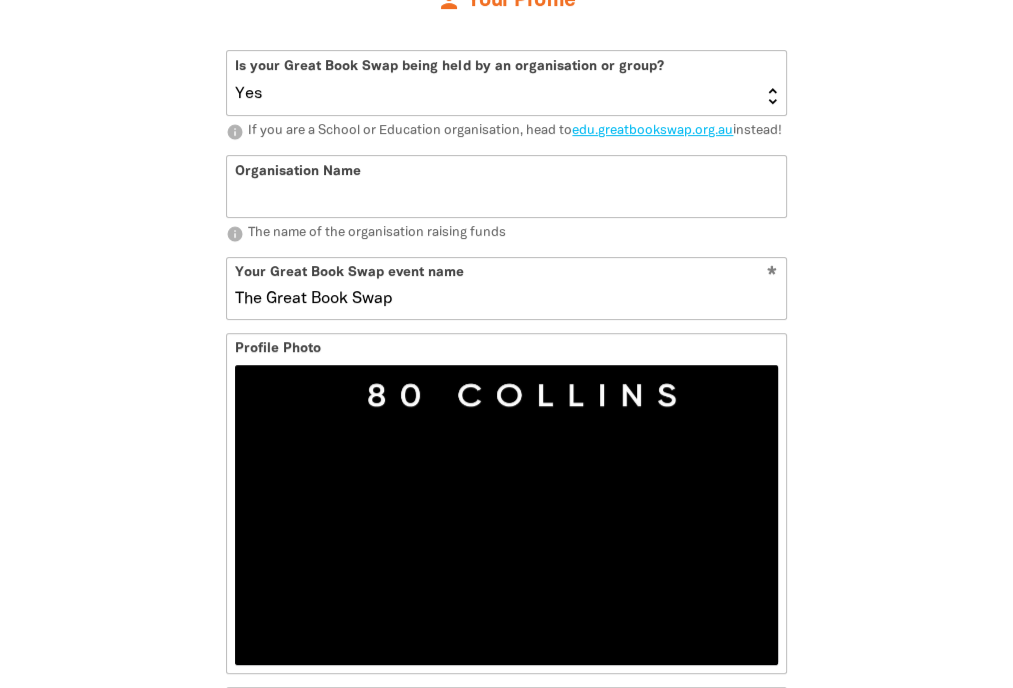 click on "Organisation Name" at bounding box center (506, 186) 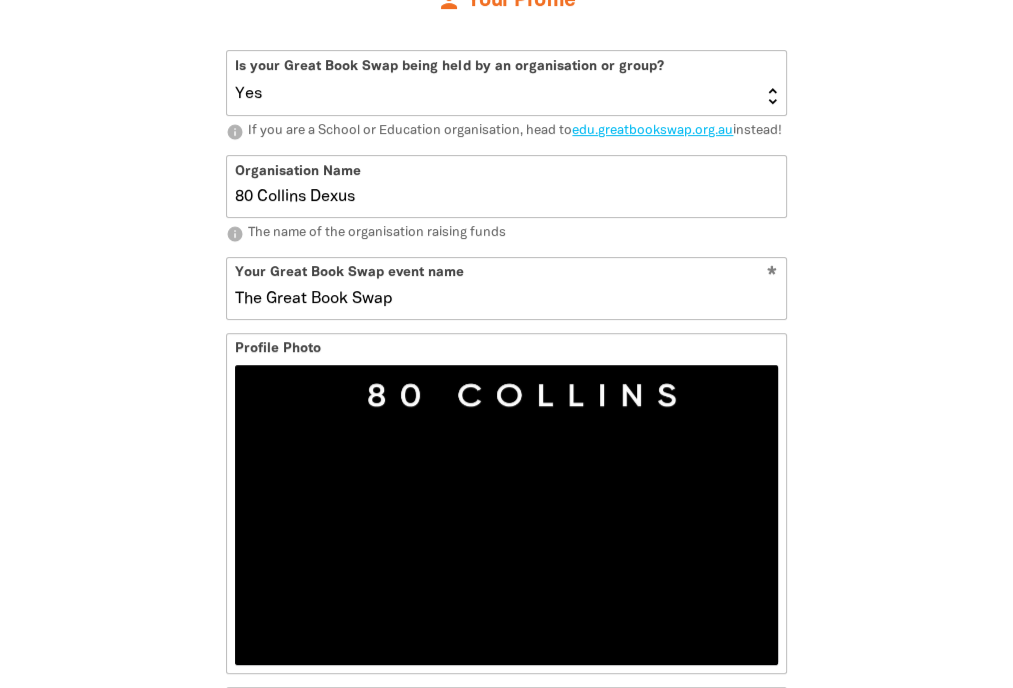 click on "80 Collins Dexus" at bounding box center (506, 186) 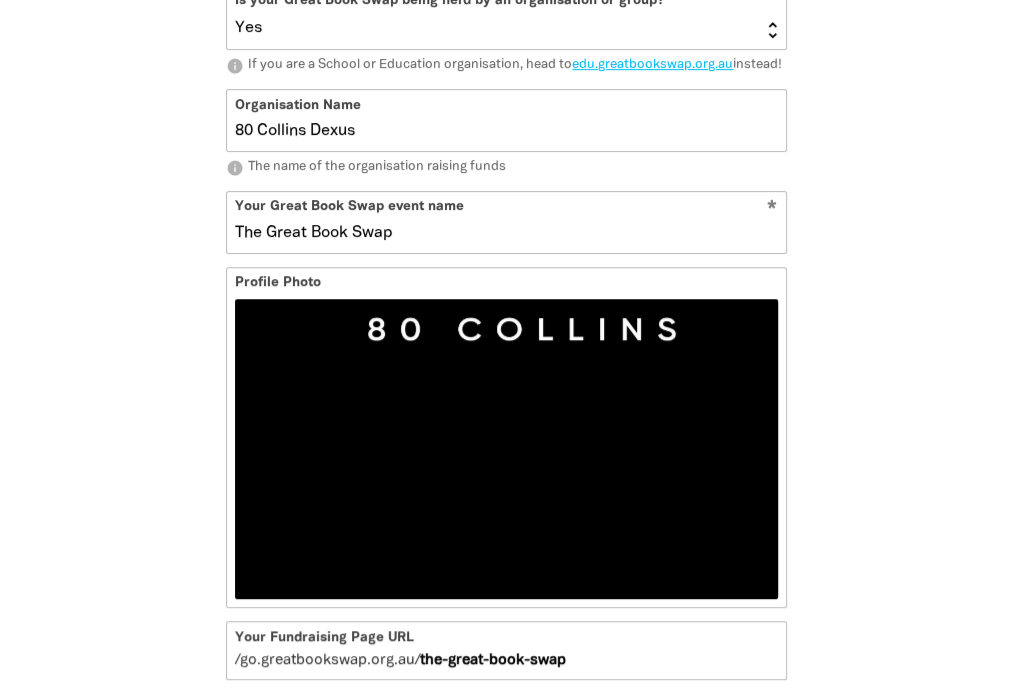 scroll, scrollTop: 681, scrollLeft: 0, axis: vertical 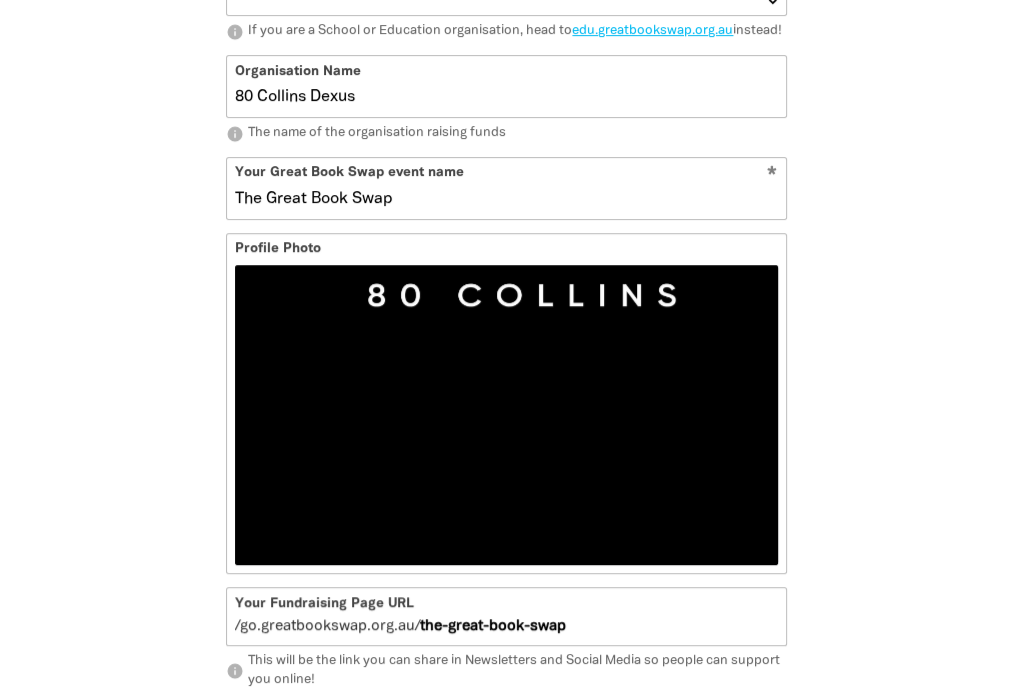 click on "80 Collins Dexus" at bounding box center (506, 86) 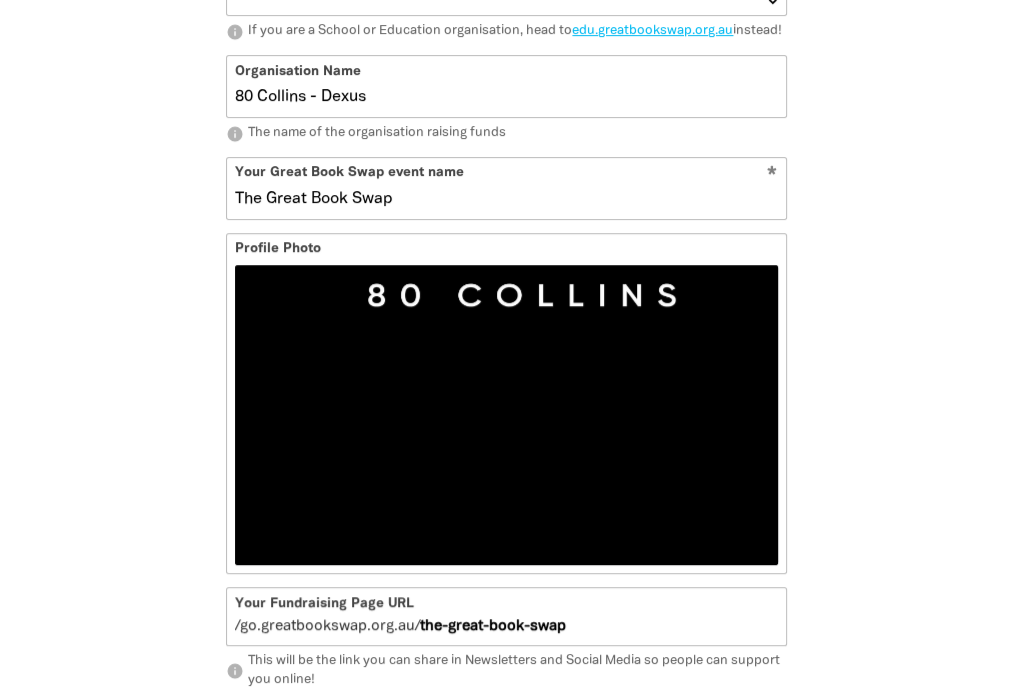 type on "80 Collins - Dexus" 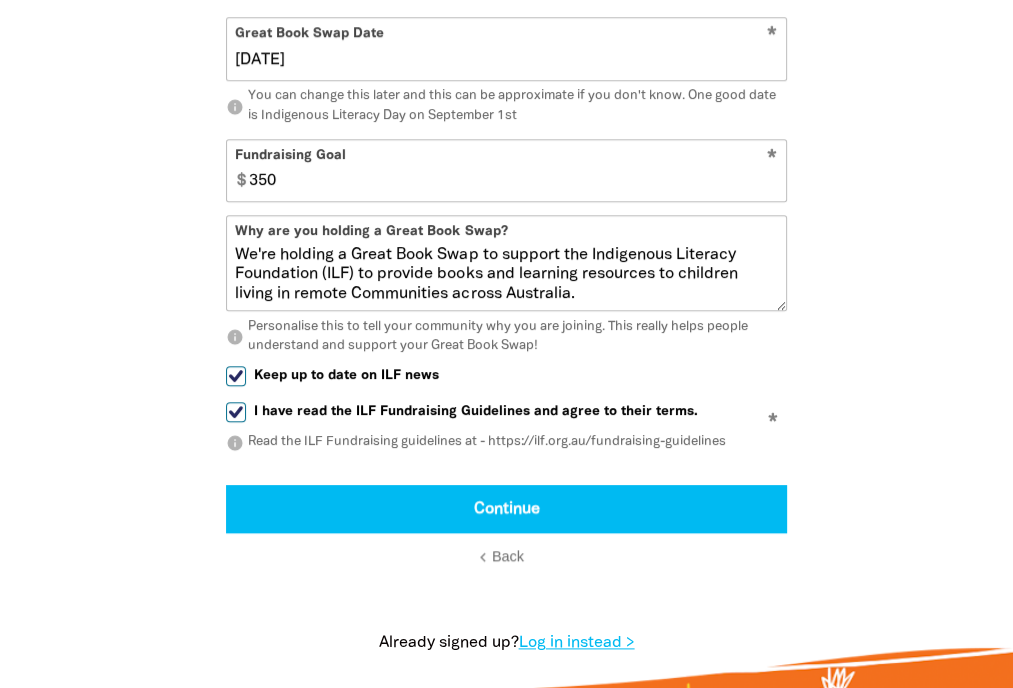 scroll, scrollTop: 1481, scrollLeft: 0, axis: vertical 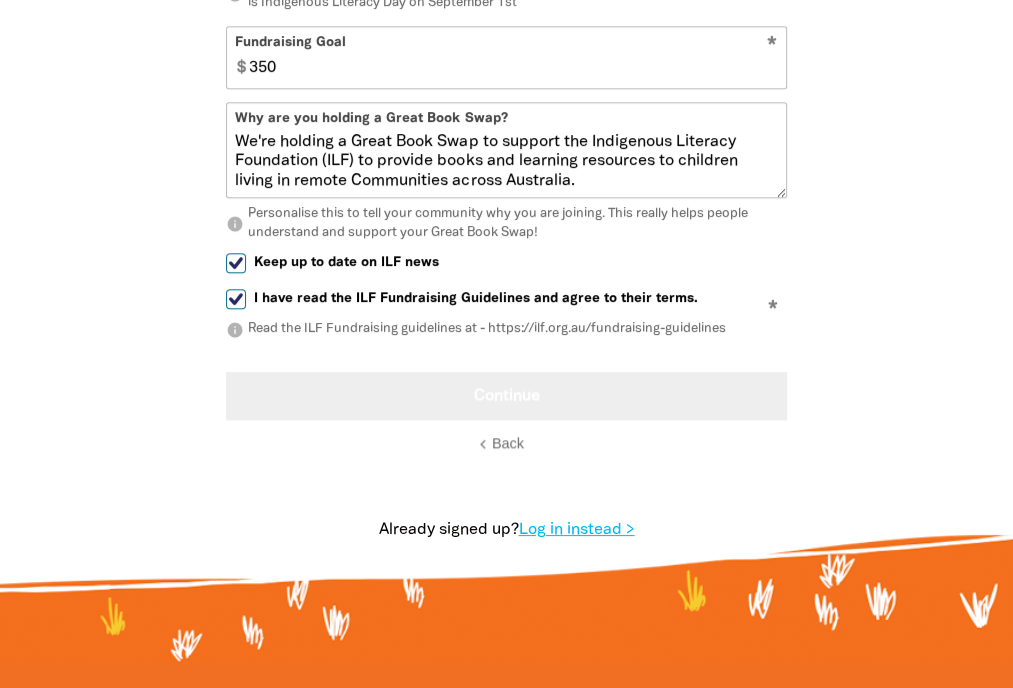 click on "Continue" at bounding box center [506, 396] 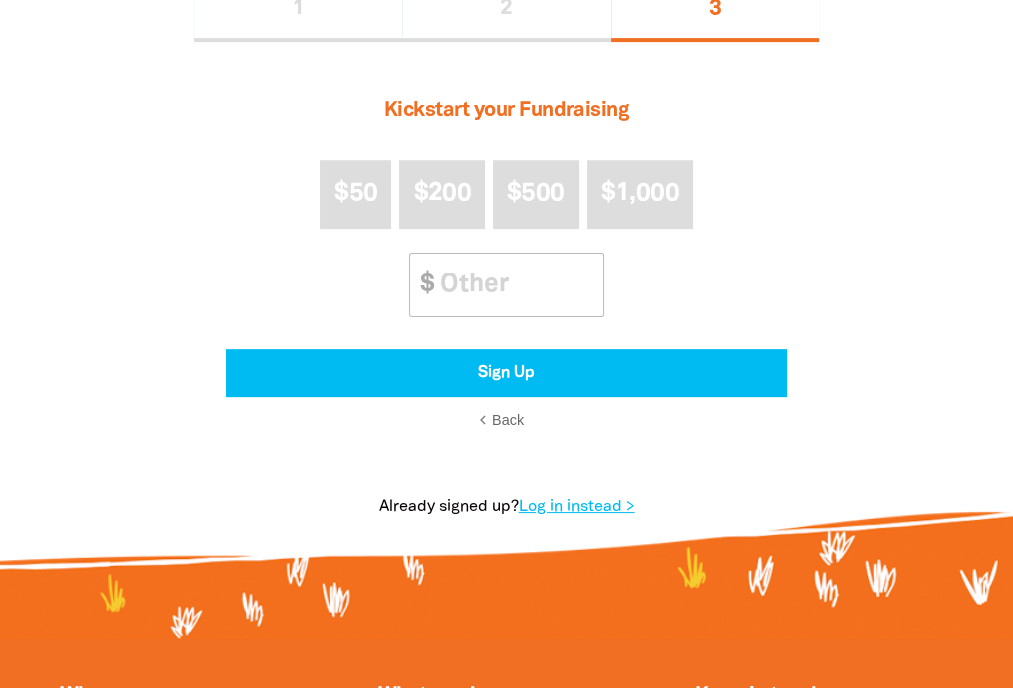 scroll, scrollTop: 414, scrollLeft: 0, axis: vertical 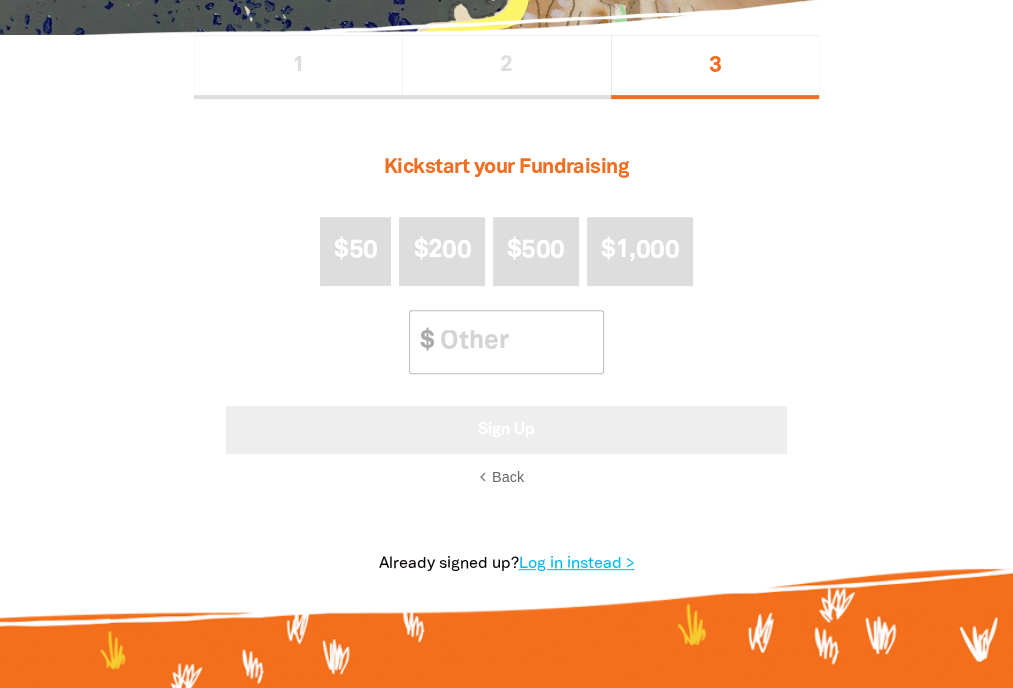 click on "Sign Up" at bounding box center [506, 430] 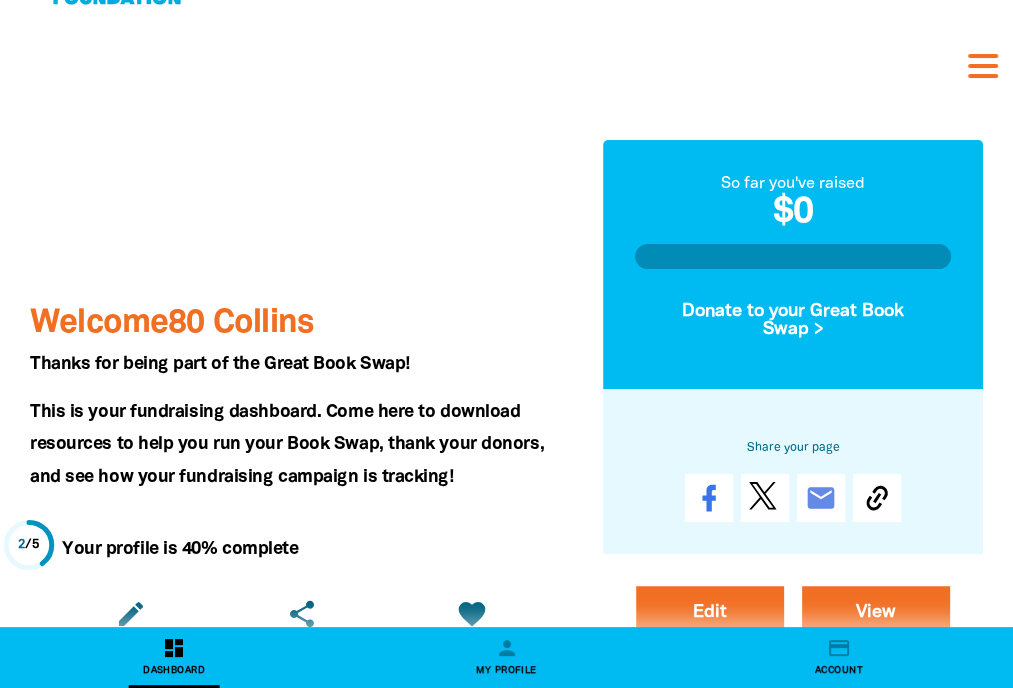 scroll, scrollTop: 0, scrollLeft: 0, axis: both 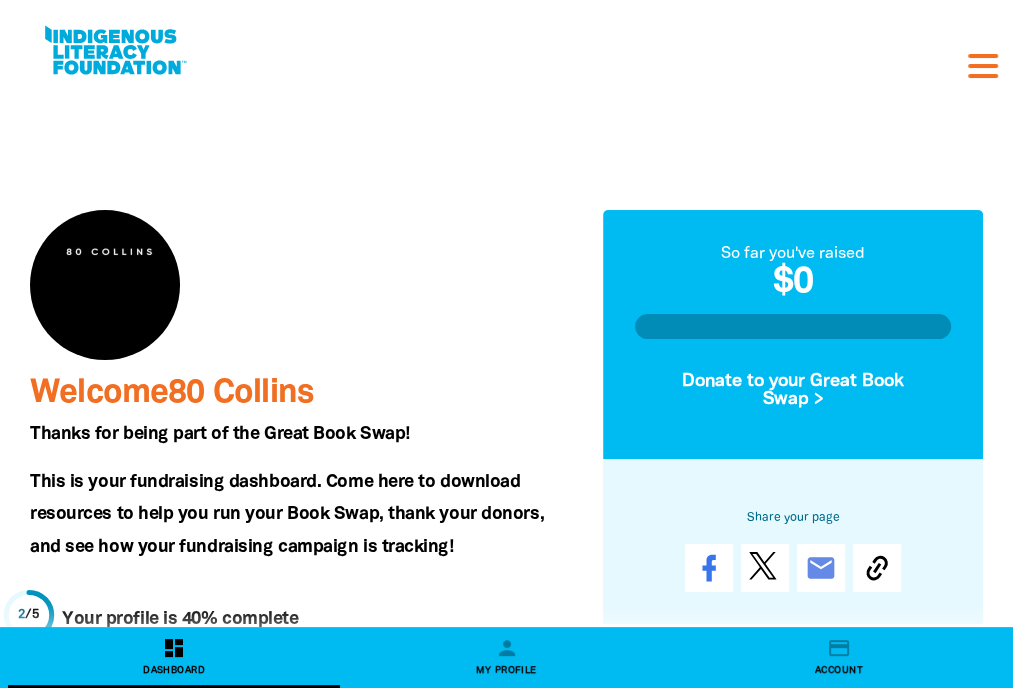 click at bounding box center [105, 285] 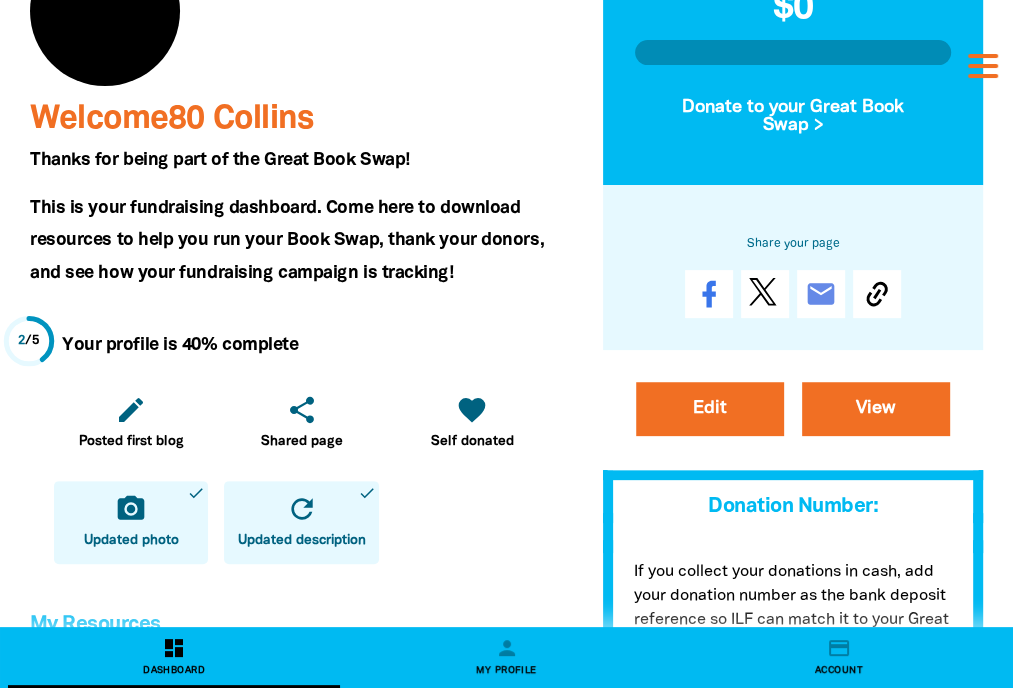 scroll, scrollTop: 300, scrollLeft: 0, axis: vertical 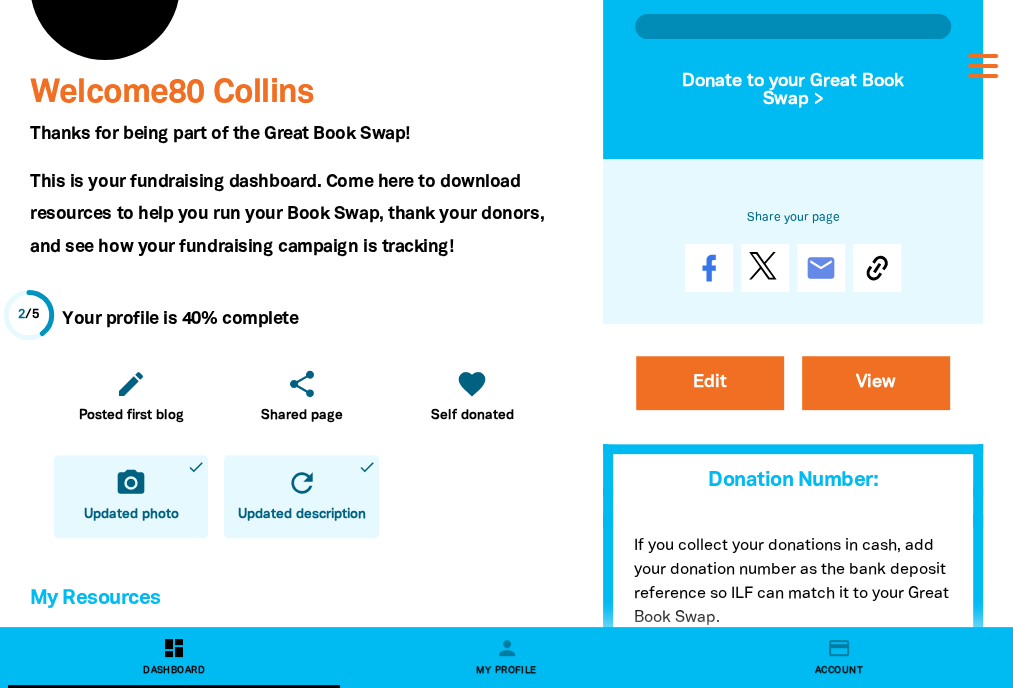 click on "camera_alt Updated photo done" at bounding box center (131, 496) 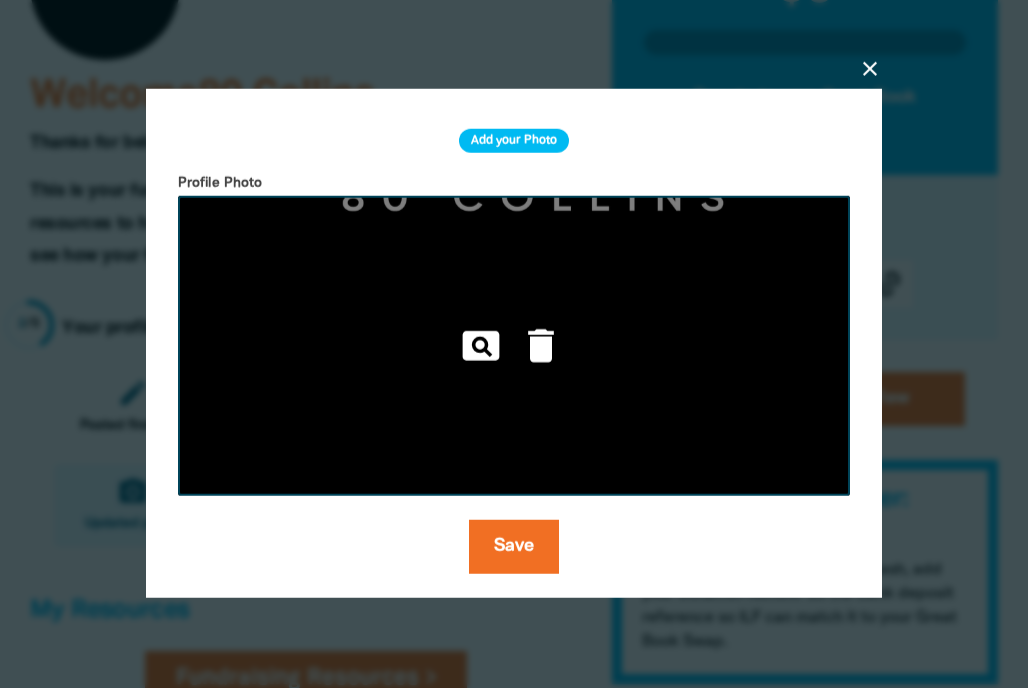 drag, startPoint x: 538, startPoint y: 359, endPoint x: 616, endPoint y: 411, distance: 93.74433 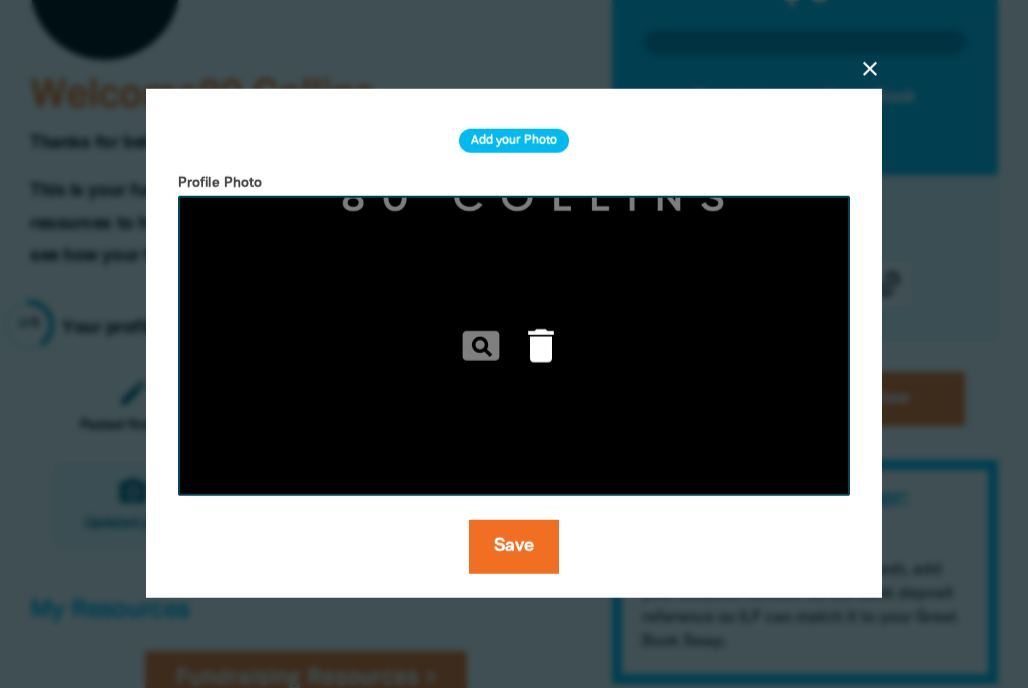 click on "delete" at bounding box center [541, 346] 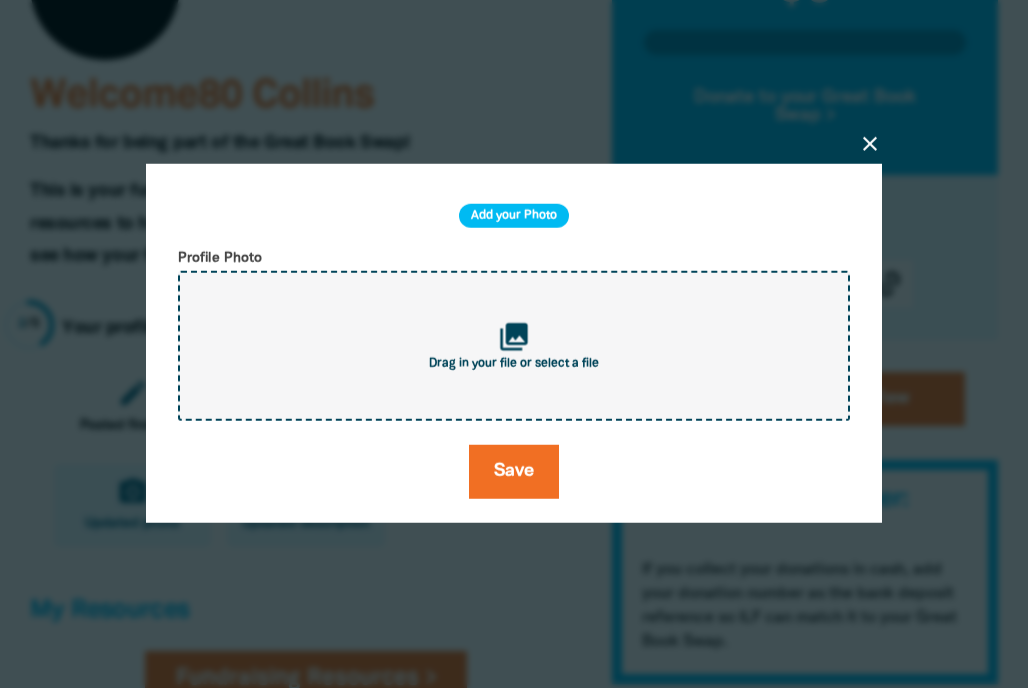 click on "Drag in your file or select a file" at bounding box center (514, 364) 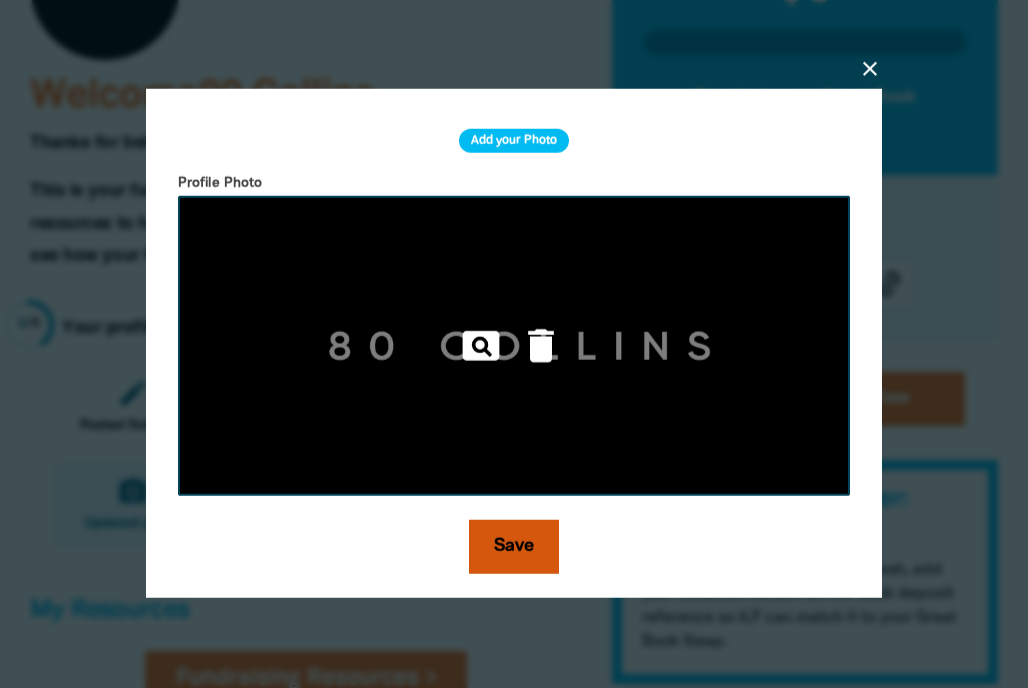 click on "Save" at bounding box center [514, 548] 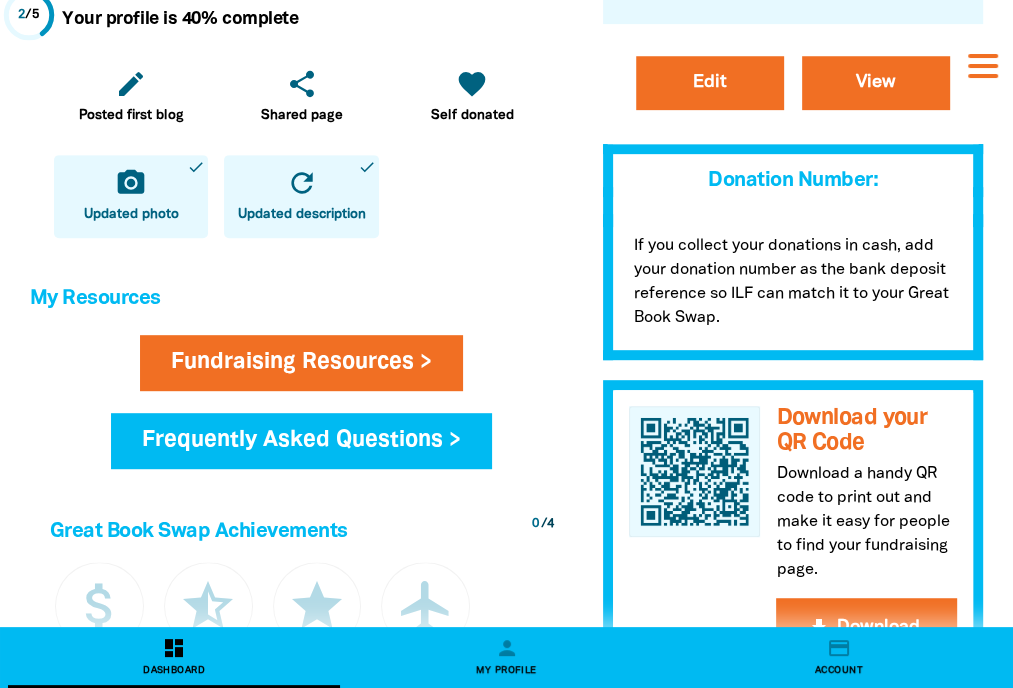 scroll, scrollTop: 1000, scrollLeft: 0, axis: vertical 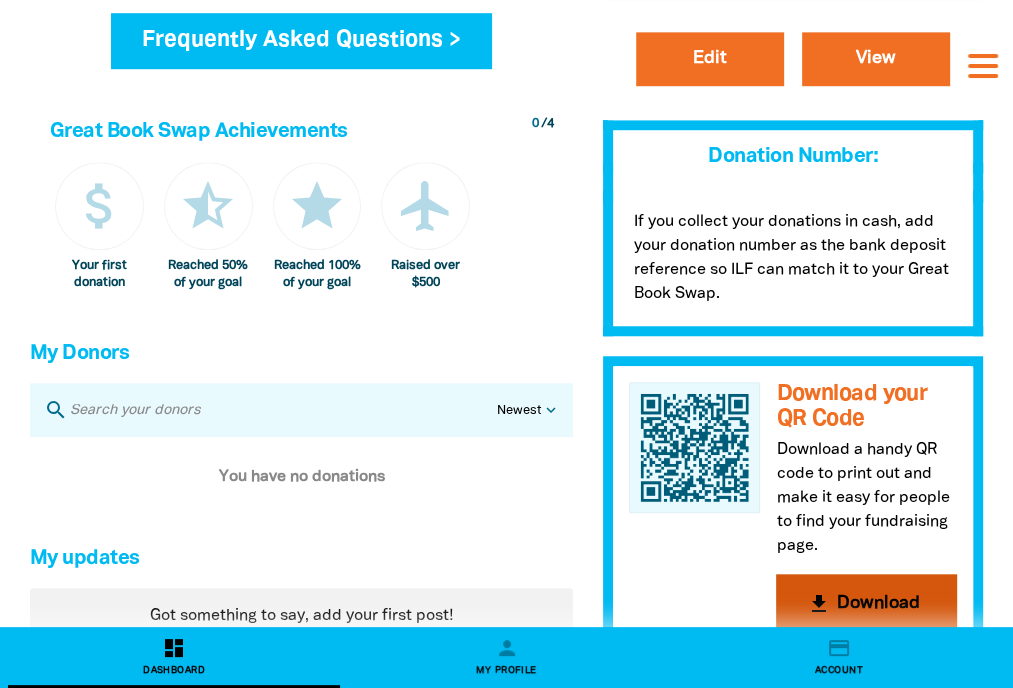 click on "get_app Download" at bounding box center [866, 604] 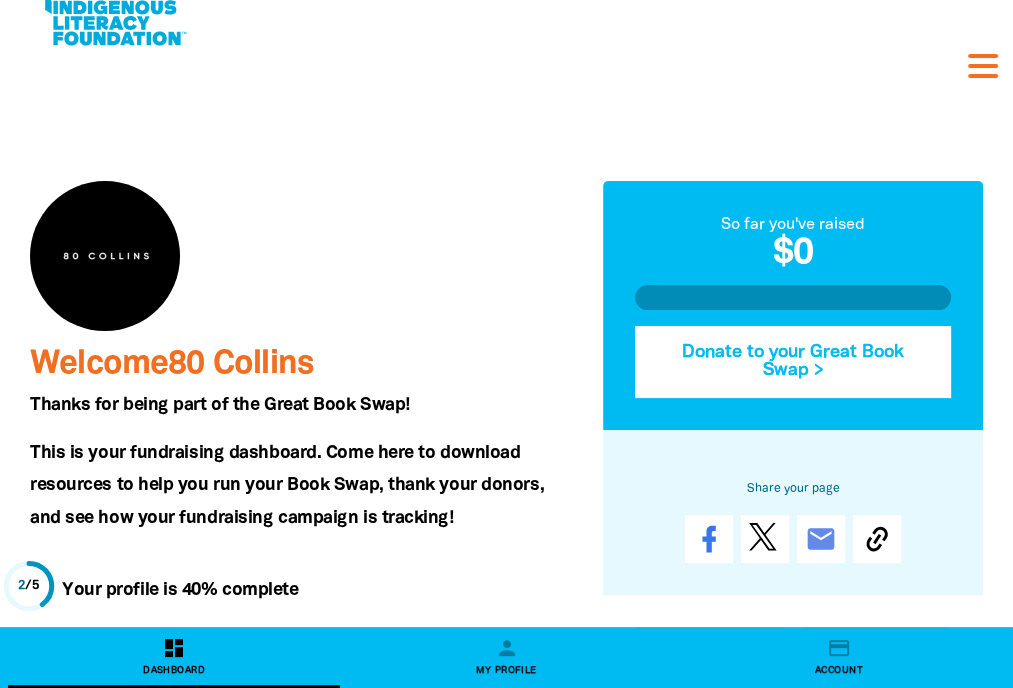 scroll, scrollTop: 0, scrollLeft: 0, axis: both 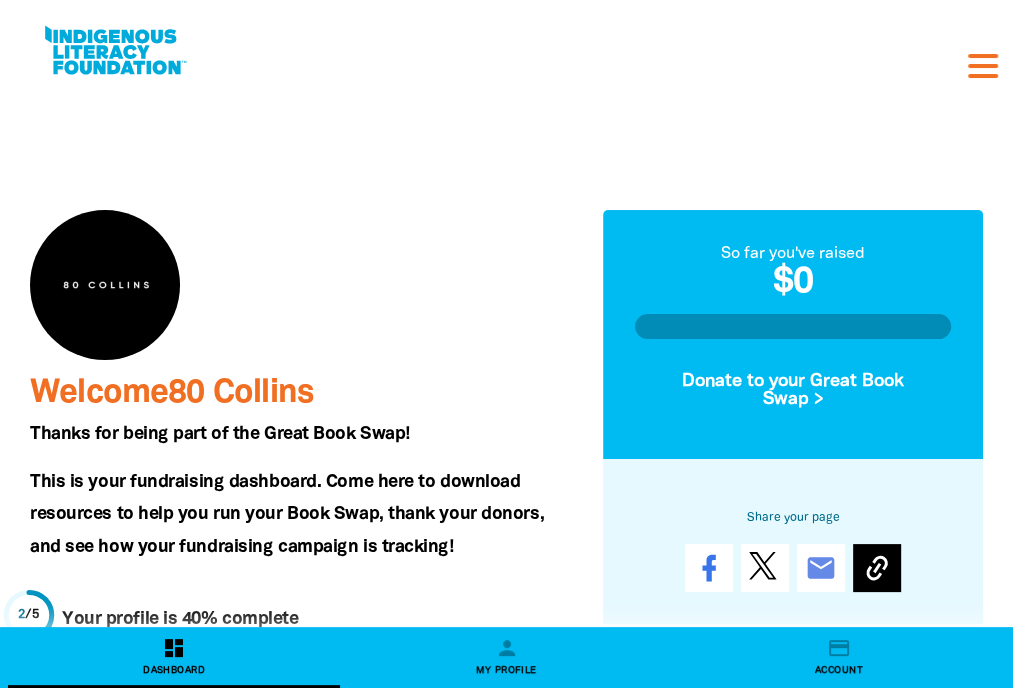 click 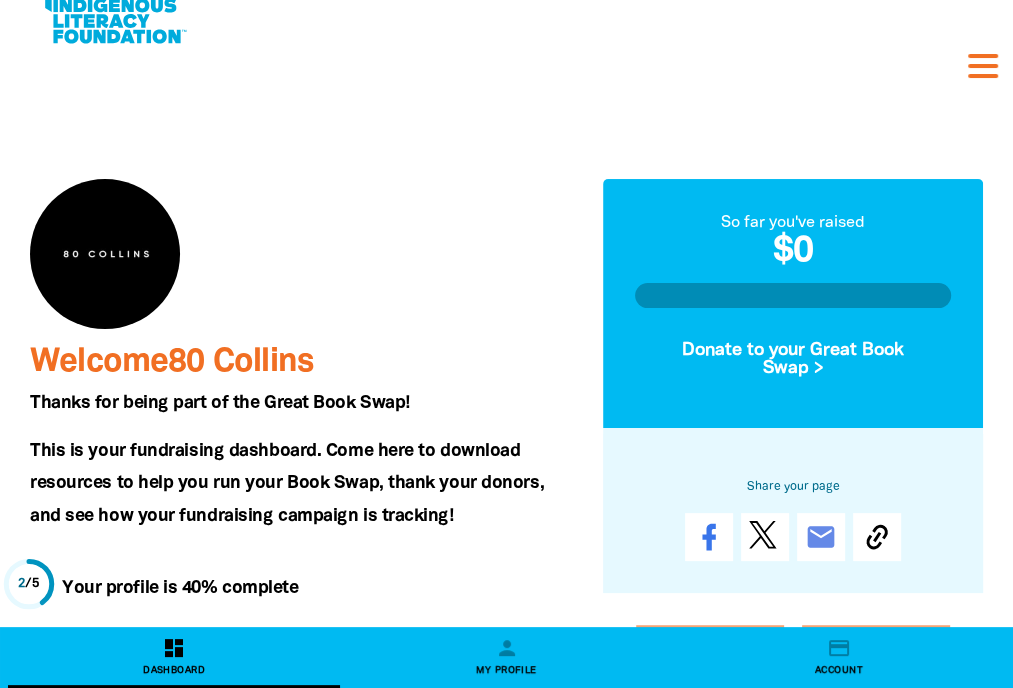 scroll, scrollTop: 0, scrollLeft: 0, axis: both 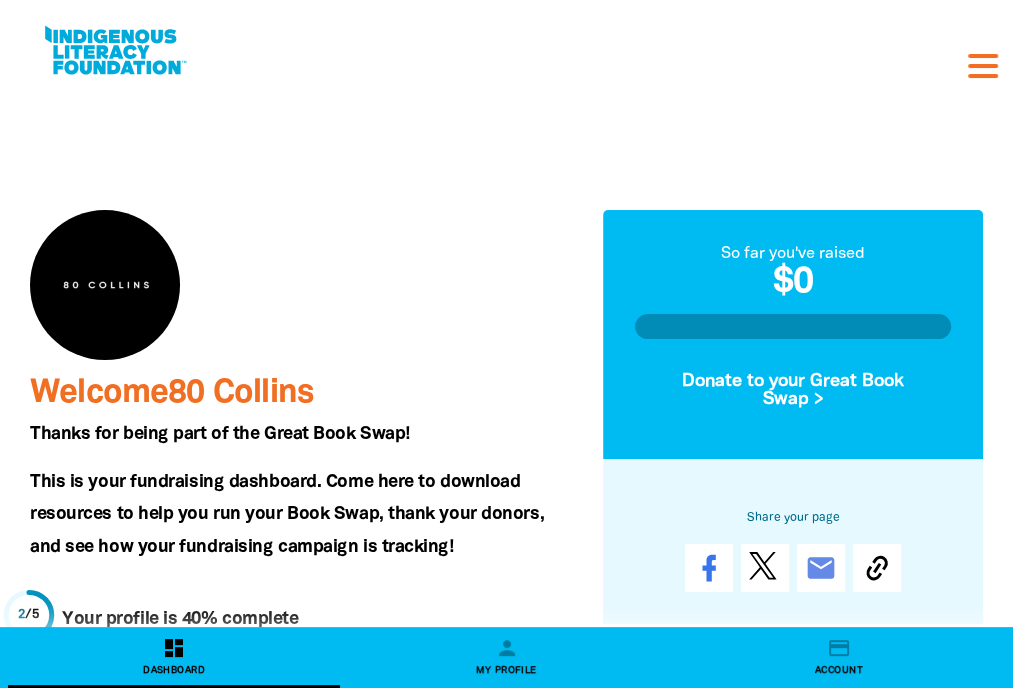click on "Thanks for being part of the Great Book Swap!" at bounding box center (301, 434) 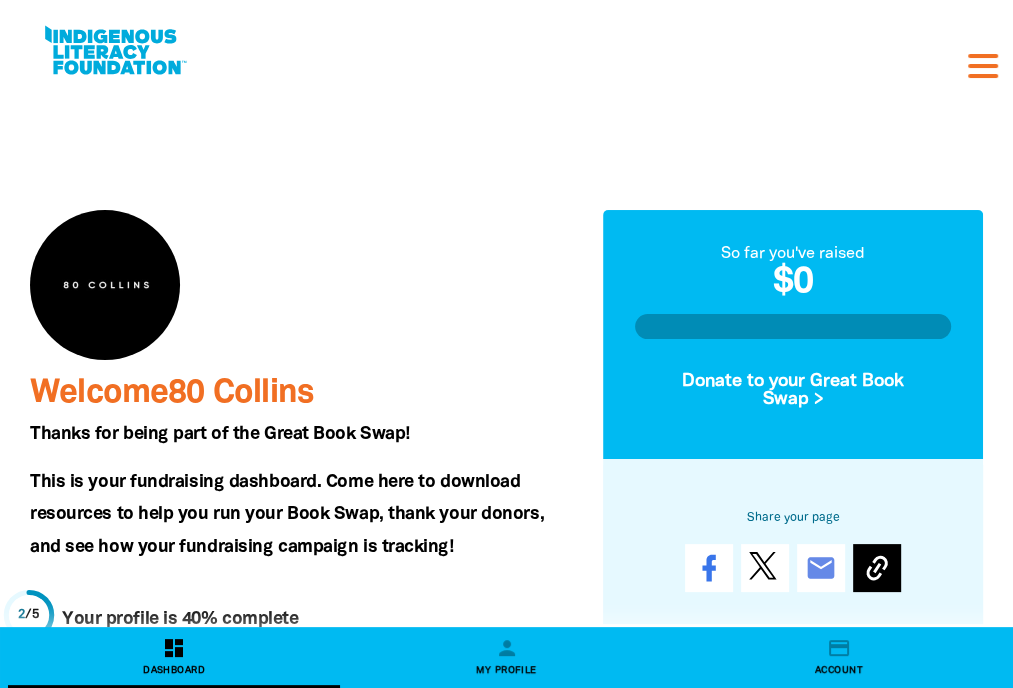 click 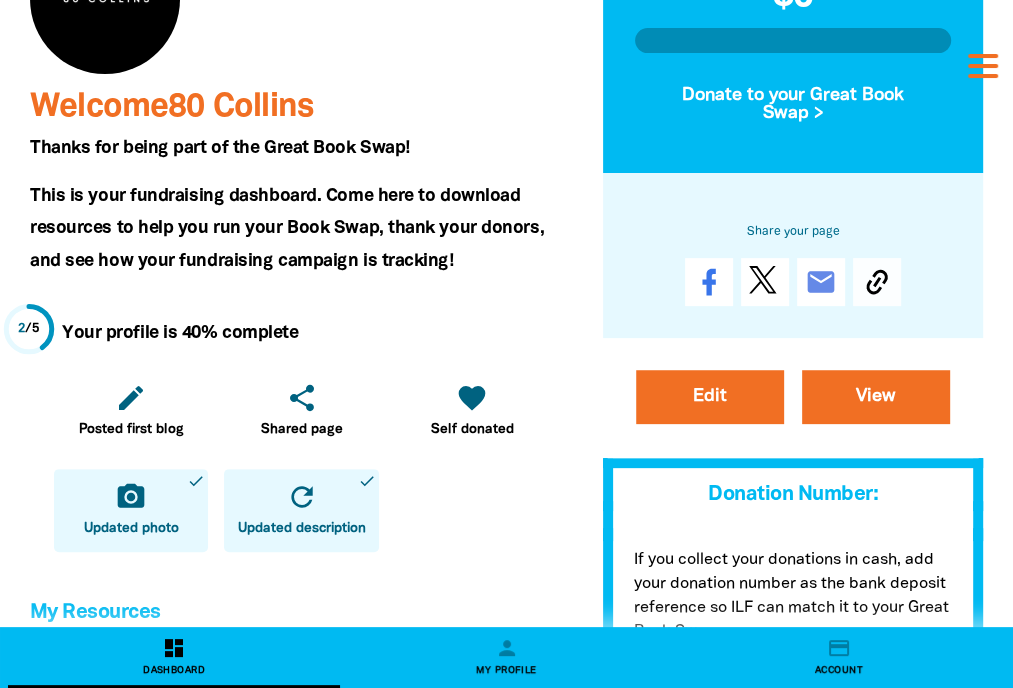 scroll, scrollTop: 300, scrollLeft: 0, axis: vertical 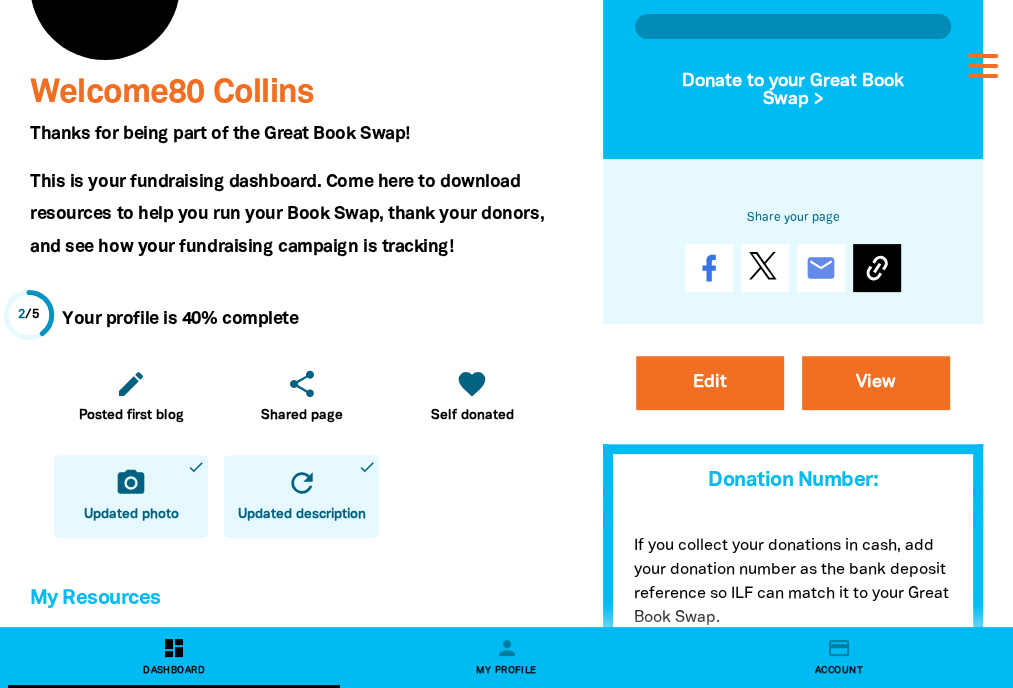 click 